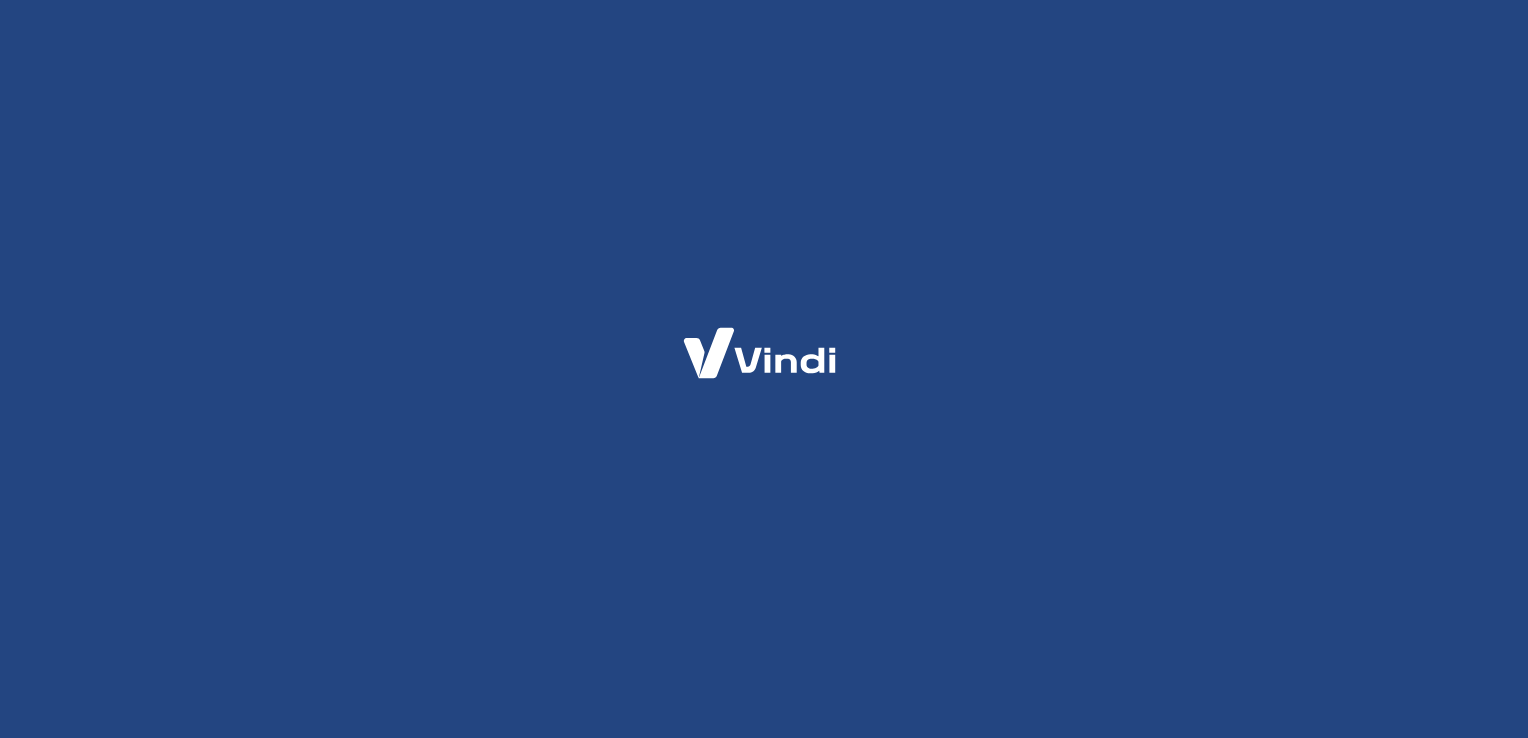 scroll, scrollTop: 0, scrollLeft: 0, axis: both 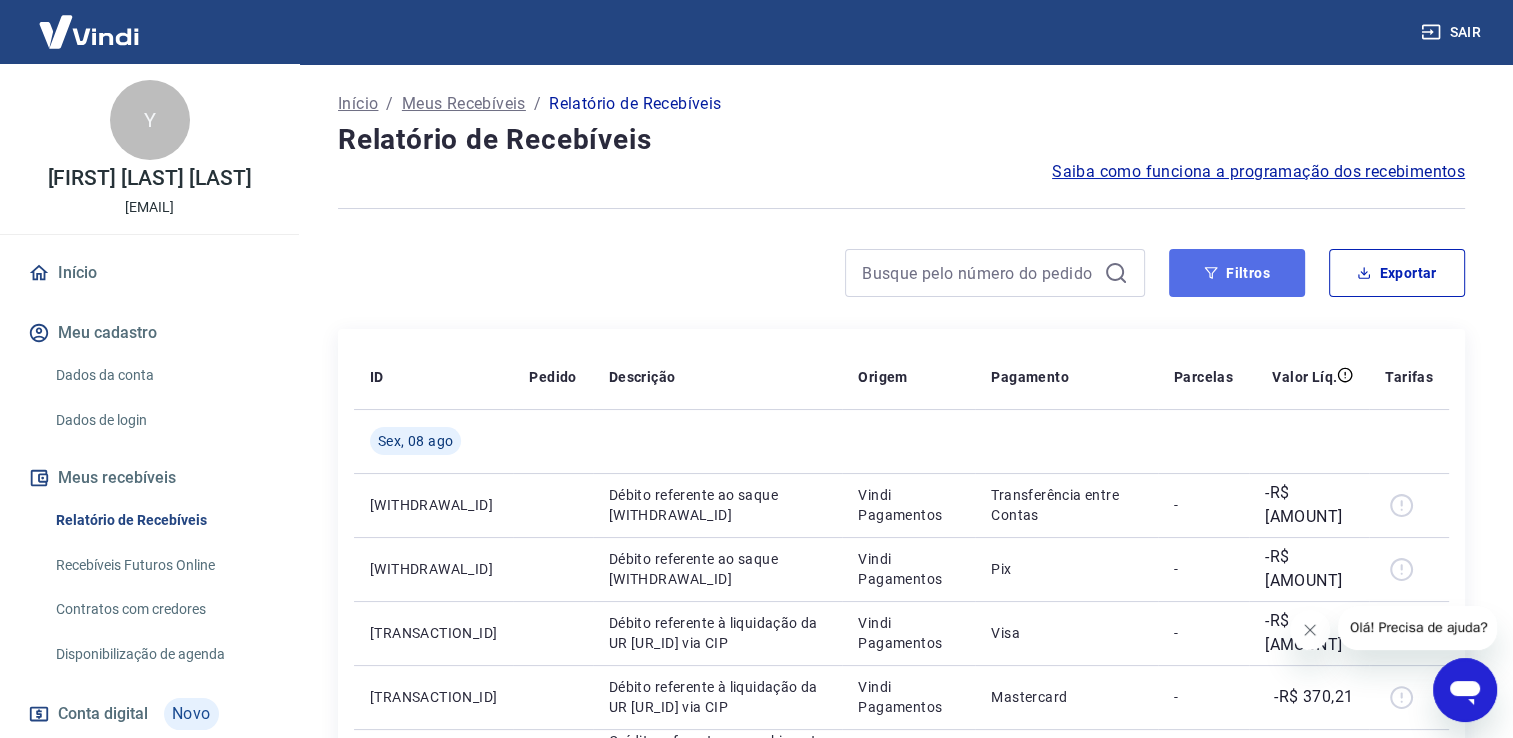 click on "Filtros" at bounding box center [1237, 273] 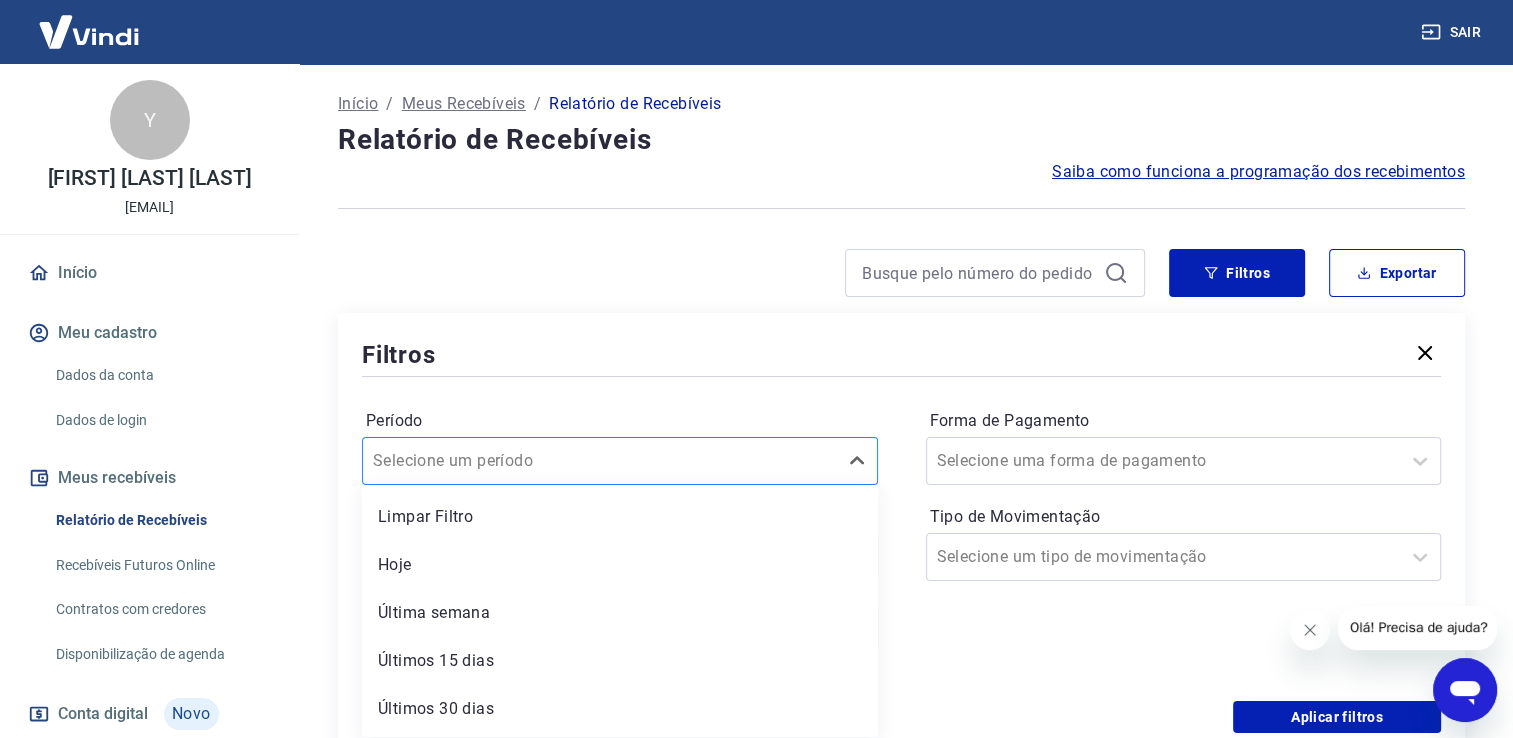 scroll, scrollTop: 48, scrollLeft: 0, axis: vertical 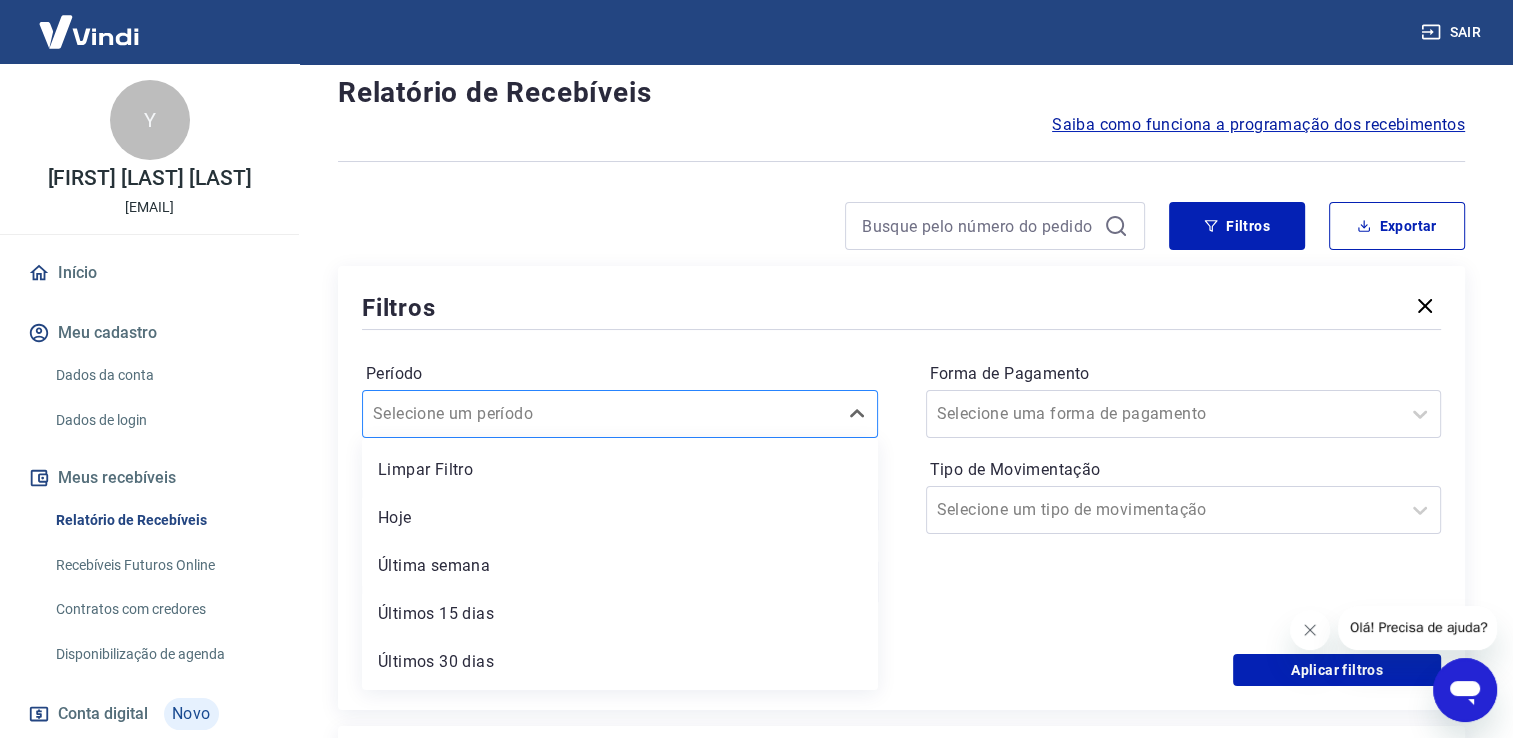 click on "option Limpar Filtro focused, 1 of 7. 7 results available. Use Up and Down to choose options, press Enter to select the currently focused option, press Escape to exit the menu, press Tab to select the option and exit the menu. Selecione um período Limpar Filtro Hoje Última semana Últimos 15 dias Últimos 30 dias Últimos 90 dias Últimos 6 meses" at bounding box center (620, 414) 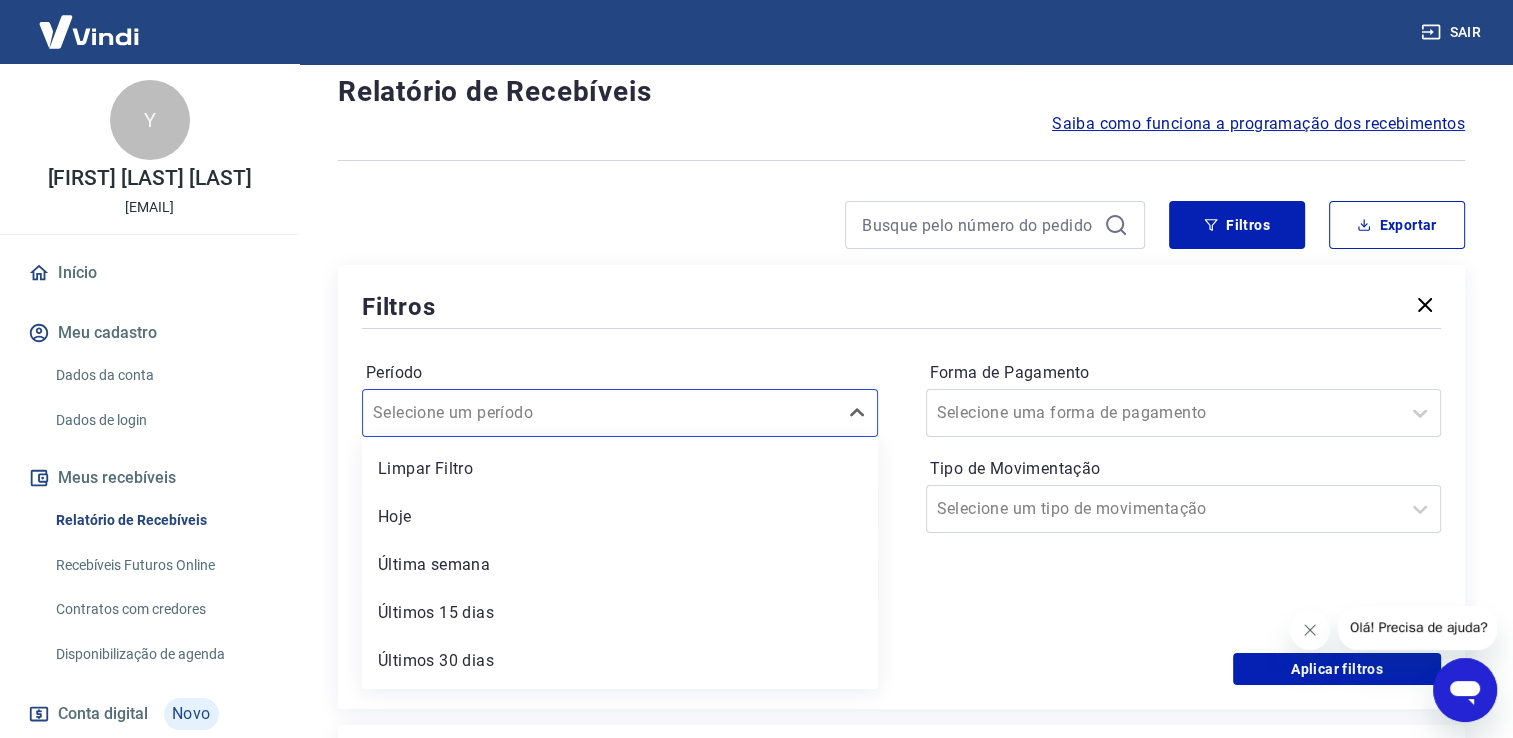 scroll, scrollTop: 91, scrollLeft: 0, axis: vertical 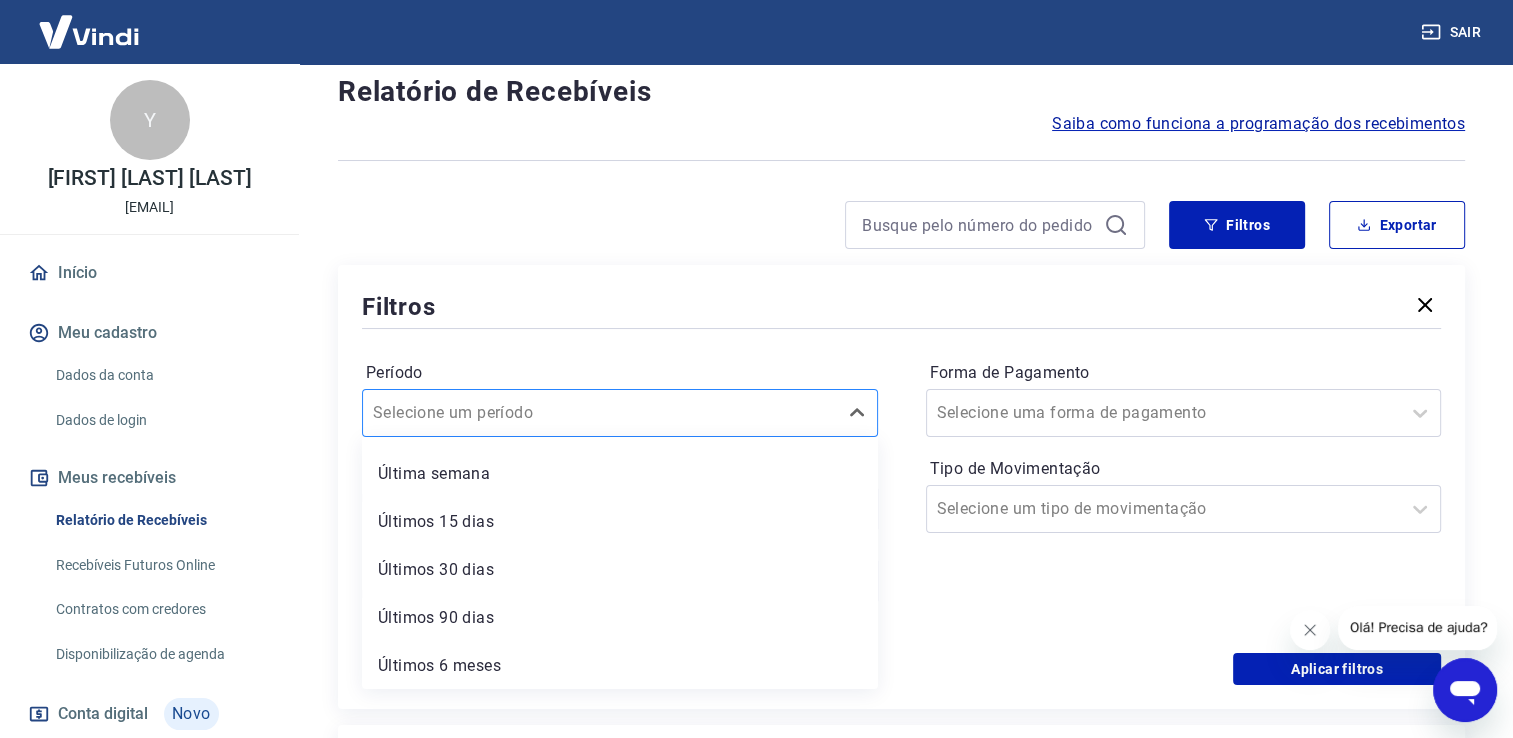 click on "Período" at bounding box center [474, 413] 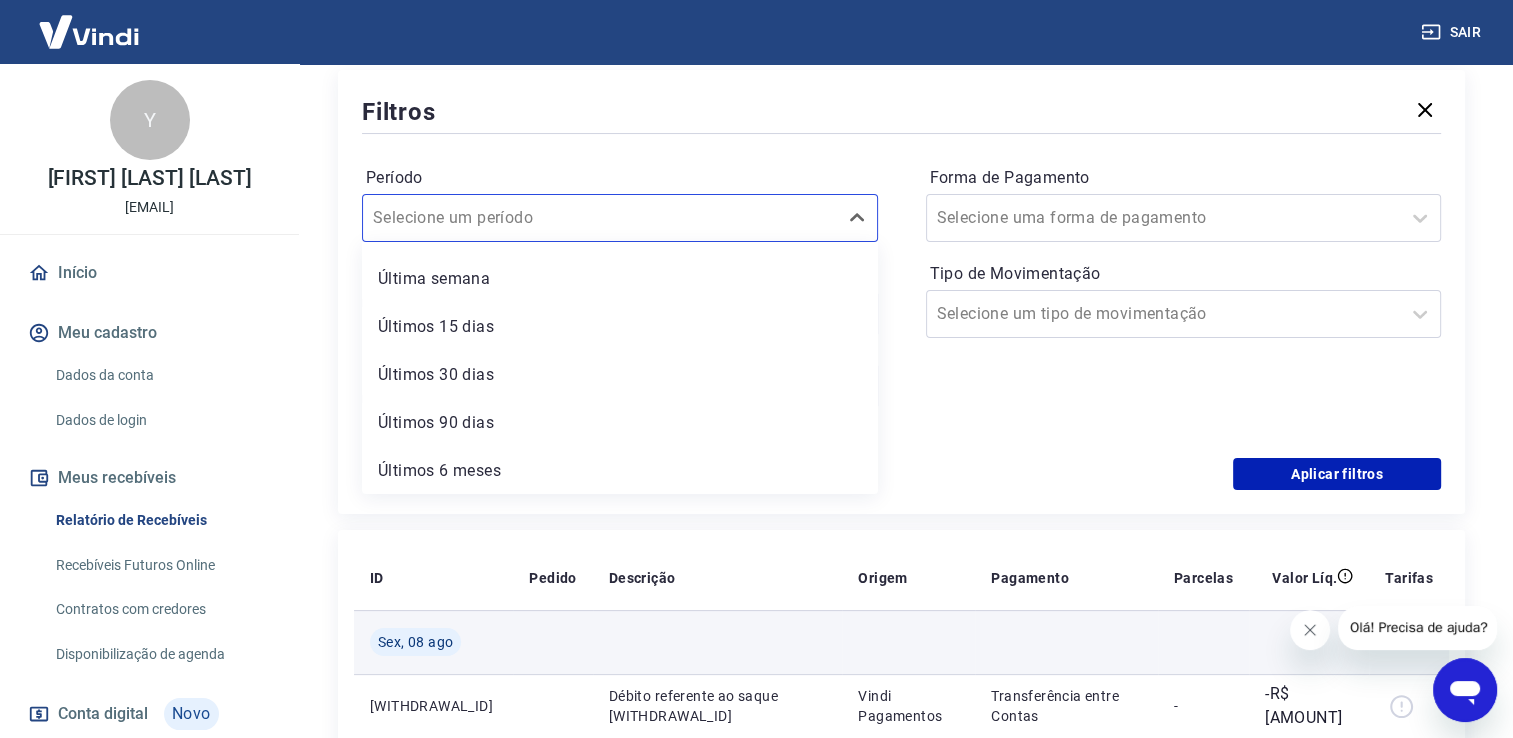 scroll, scrollTop: 248, scrollLeft: 0, axis: vertical 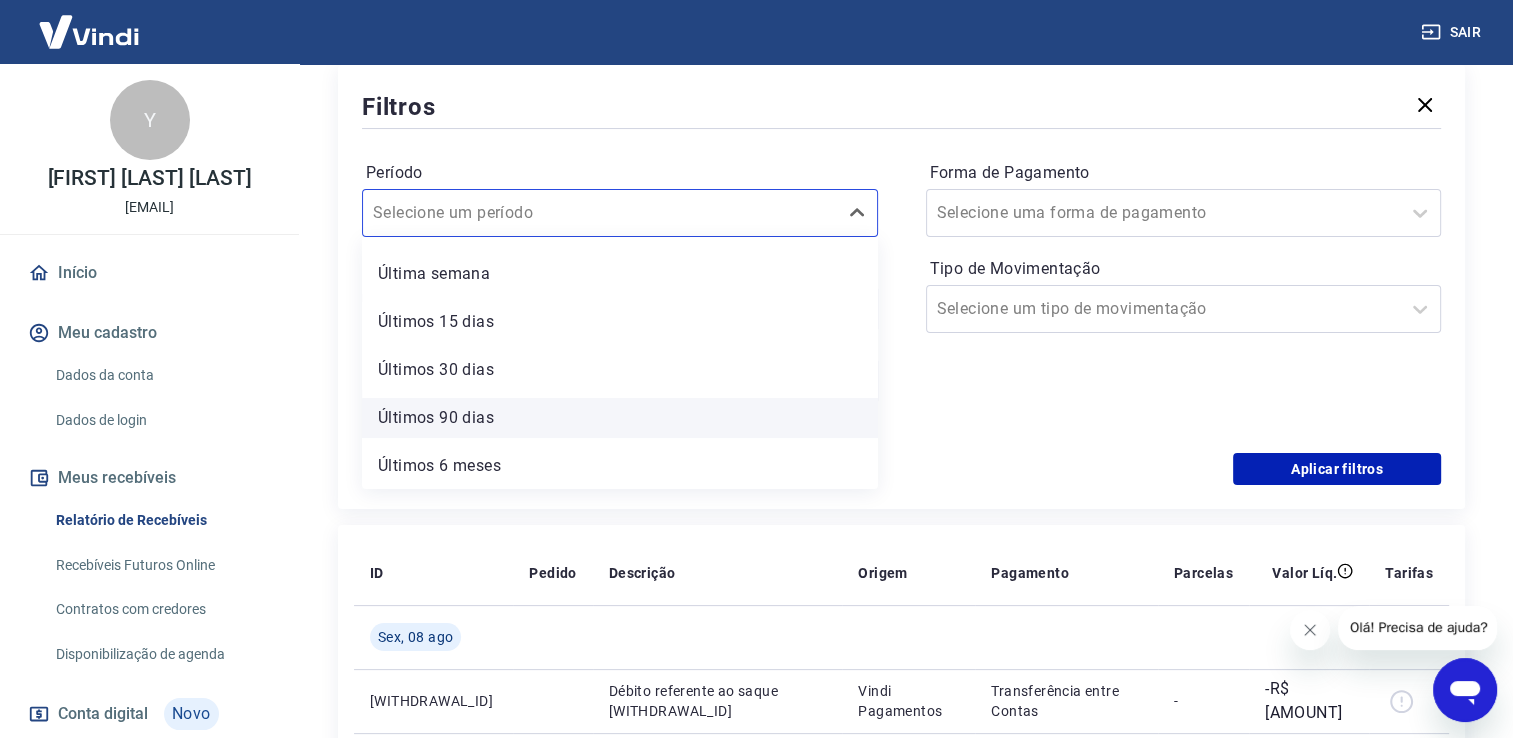 click on "Últimos 90 dias" at bounding box center (620, 418) 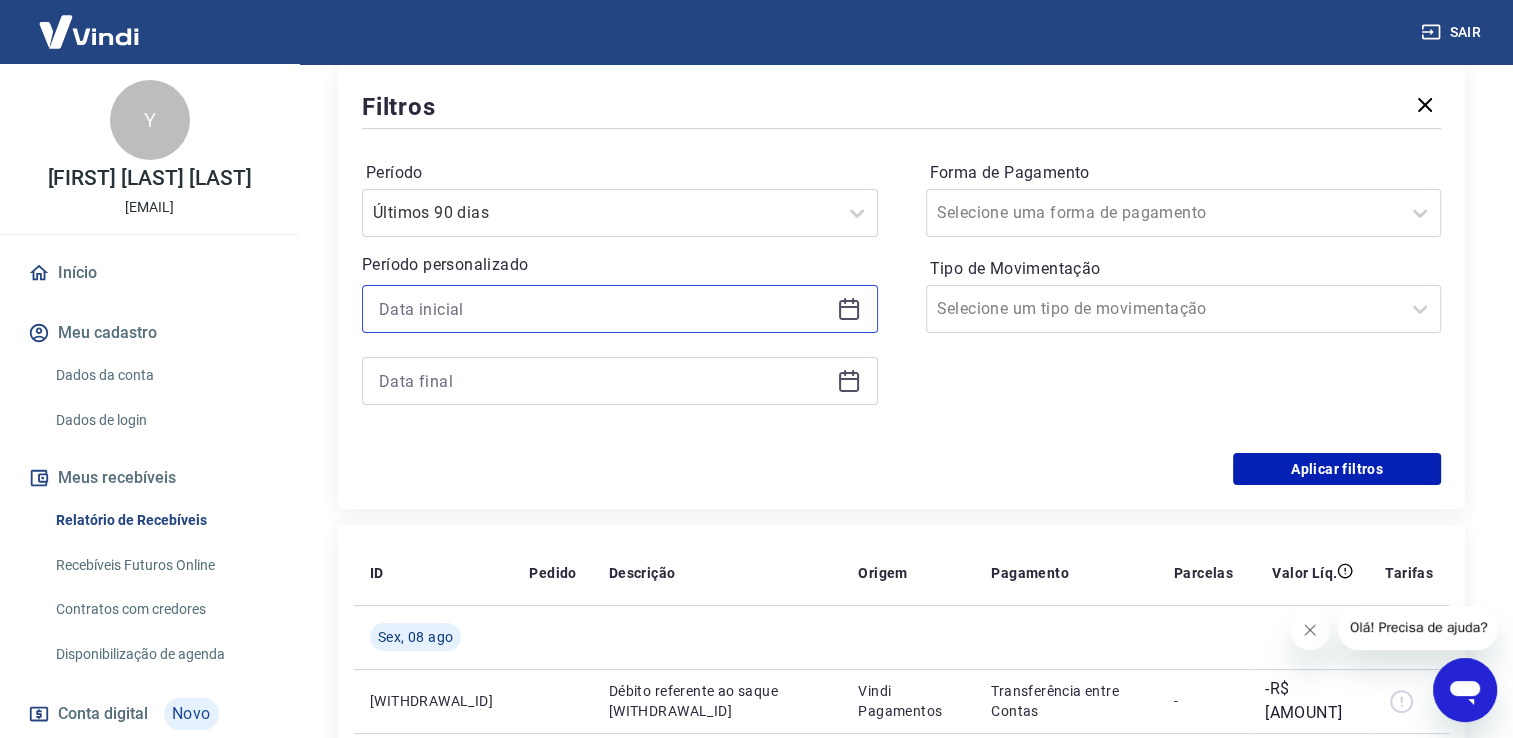 click at bounding box center [604, 309] 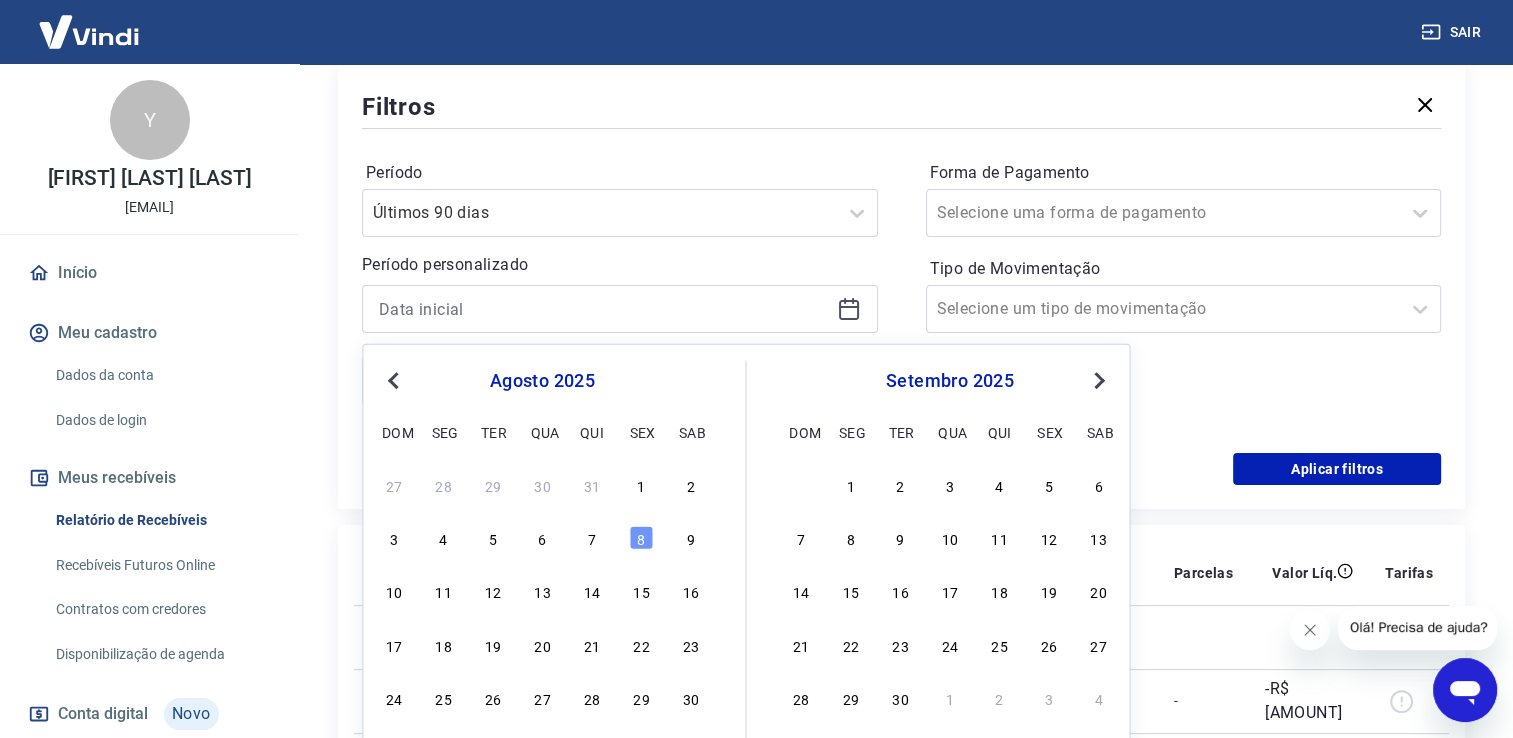 click on "Previous Month" at bounding box center (395, 379) 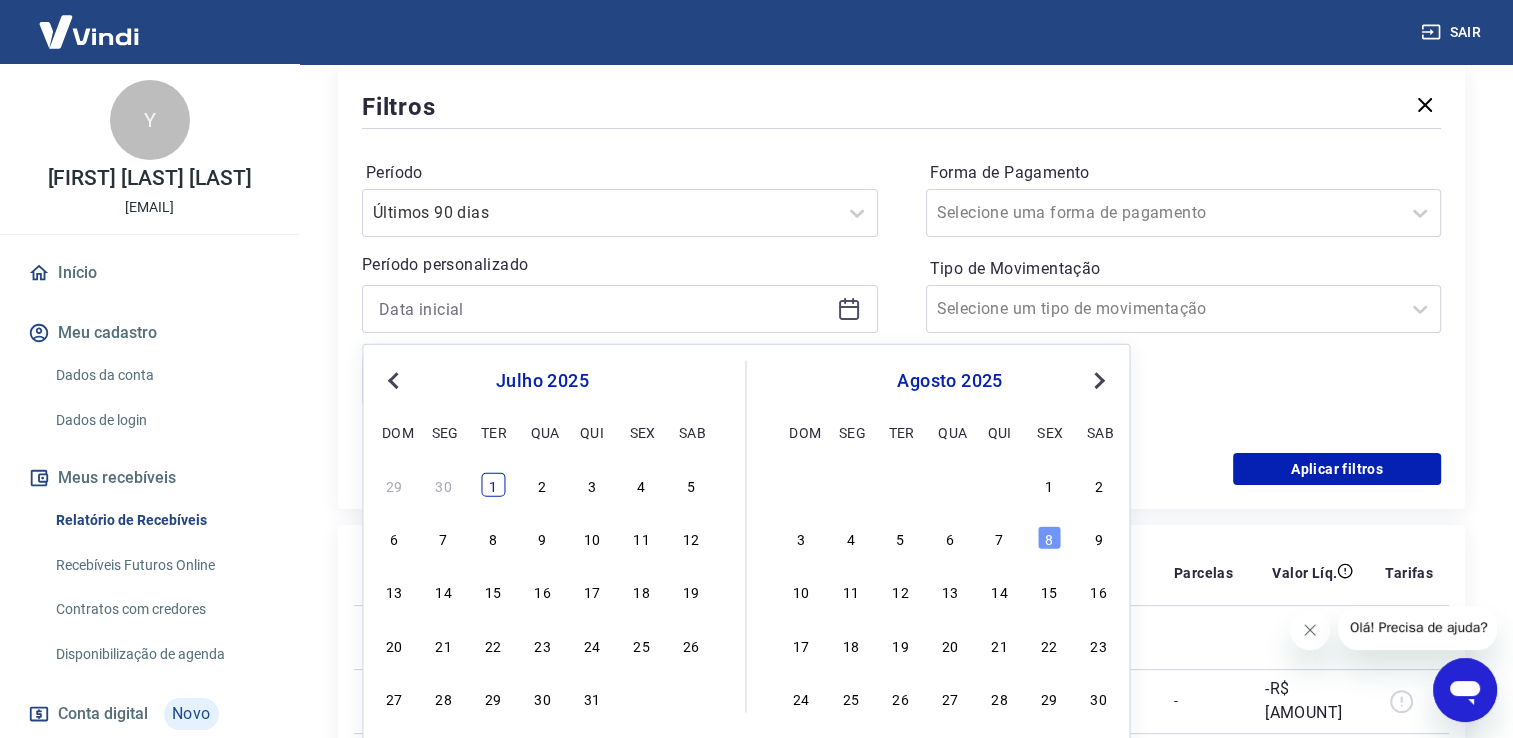 click on "1" at bounding box center (493, 485) 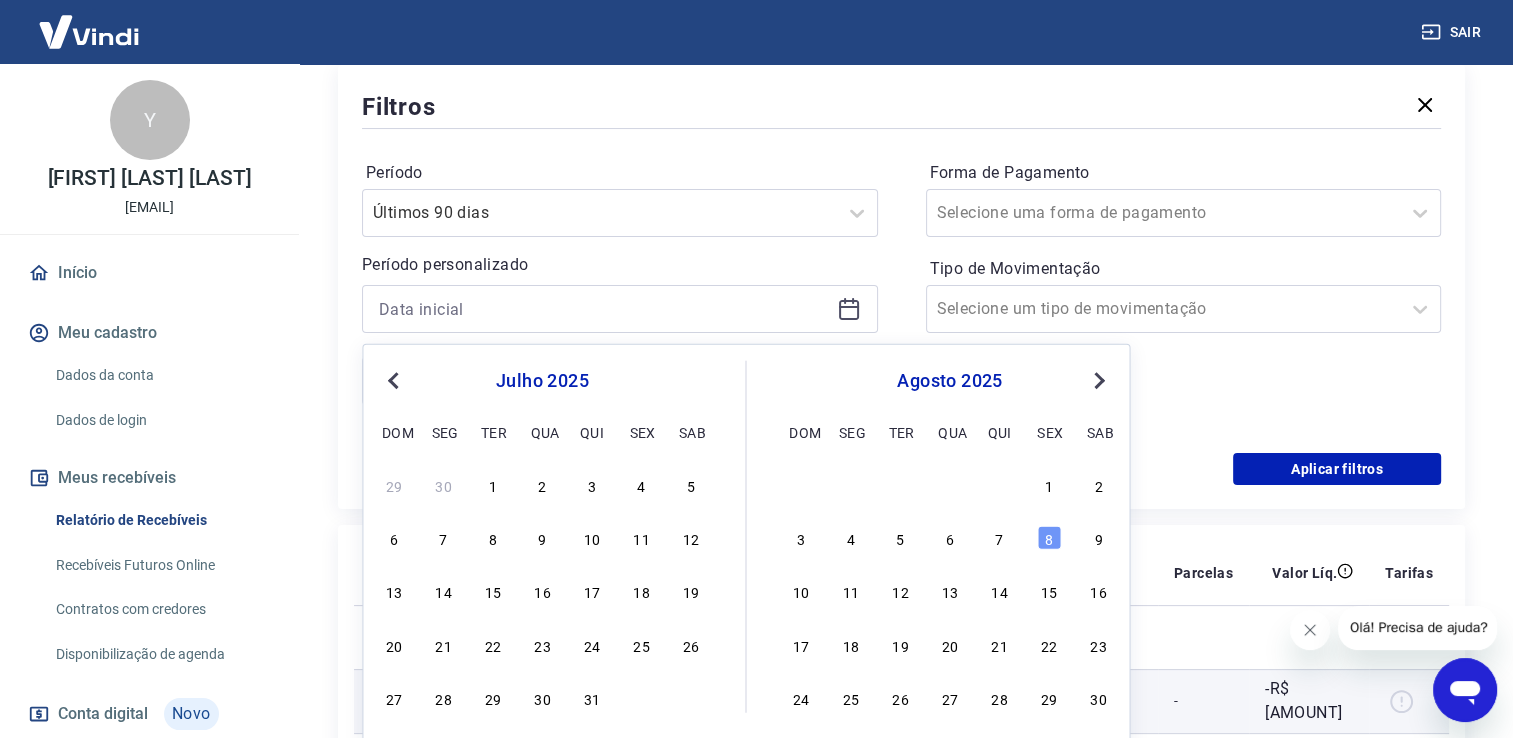 type on "01/07/2025" 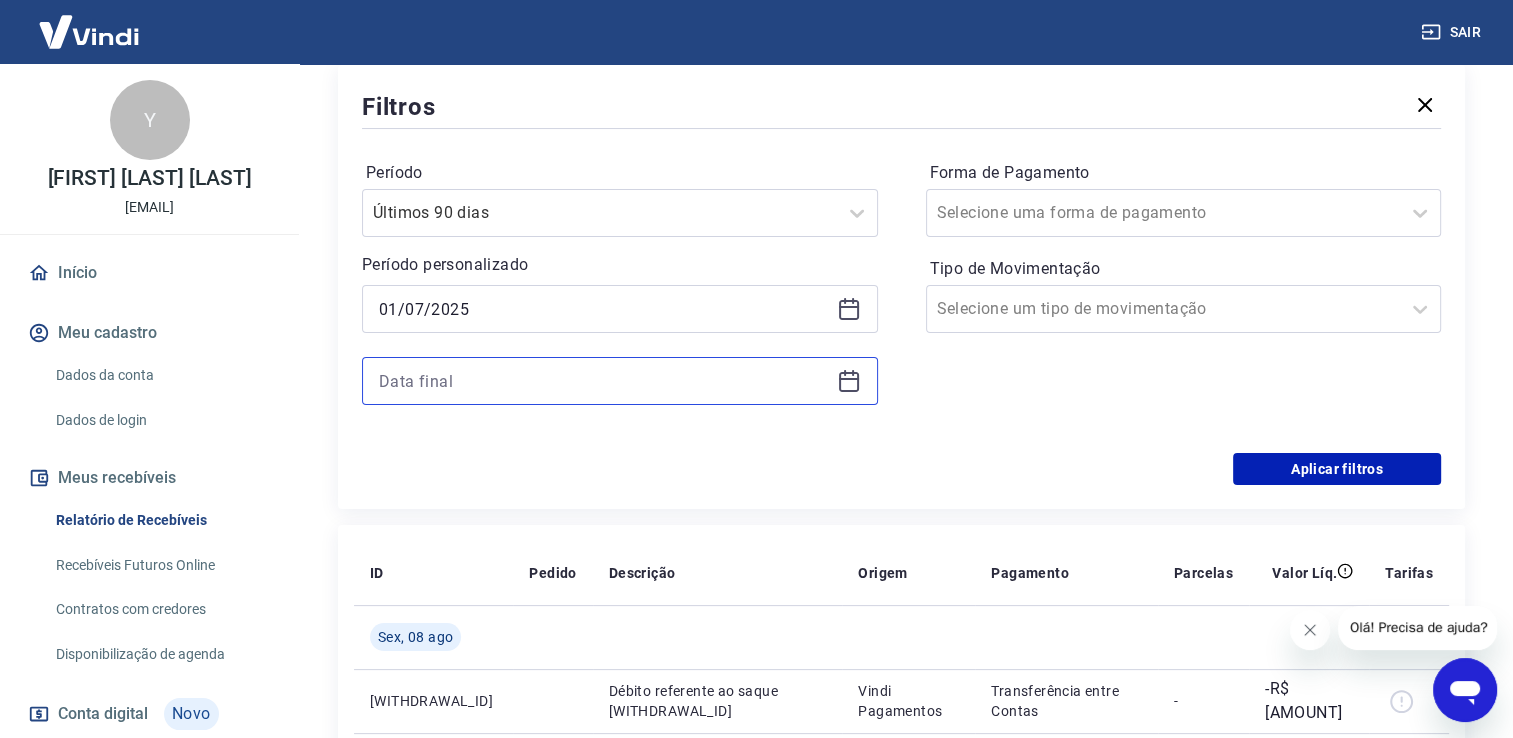 click at bounding box center [604, 381] 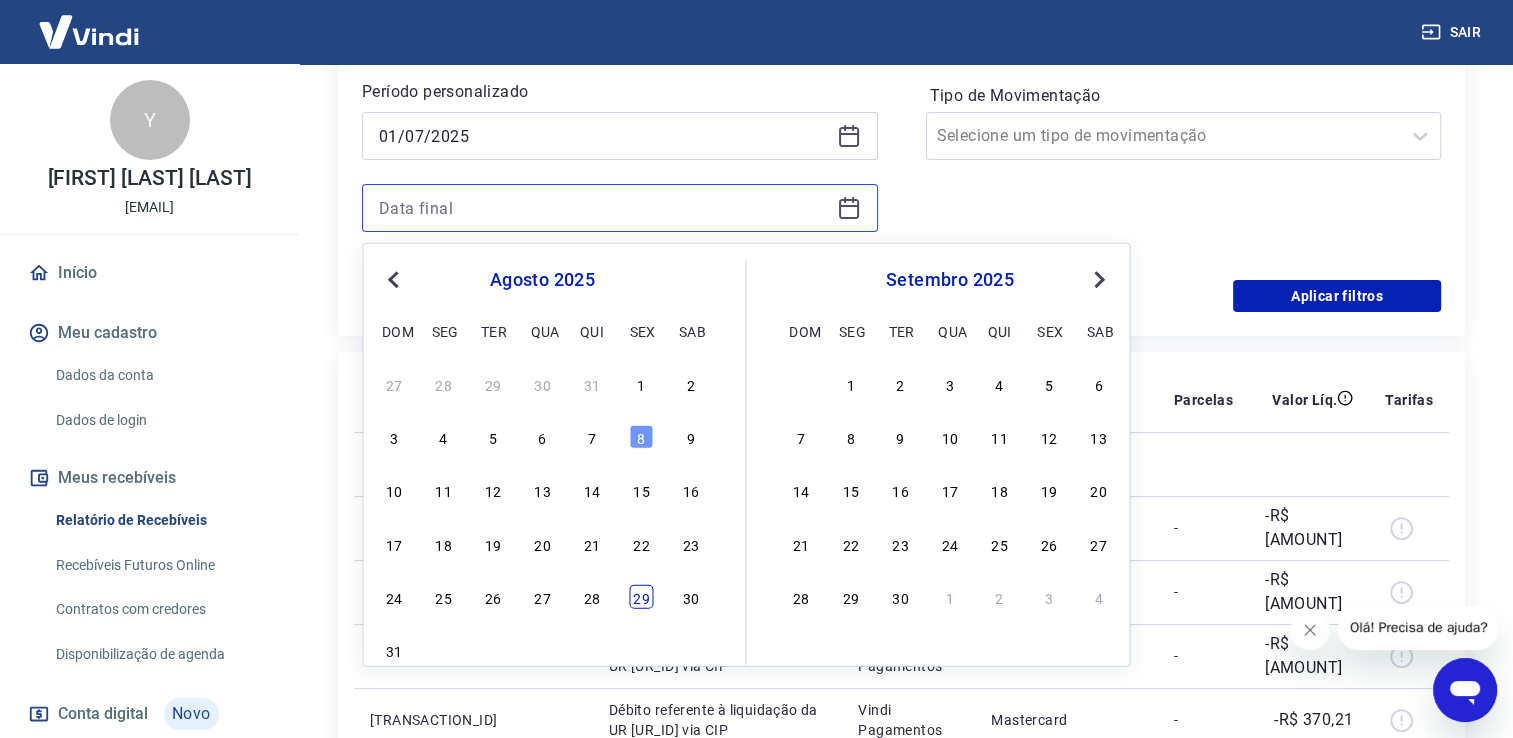scroll, scrollTop: 448, scrollLeft: 0, axis: vertical 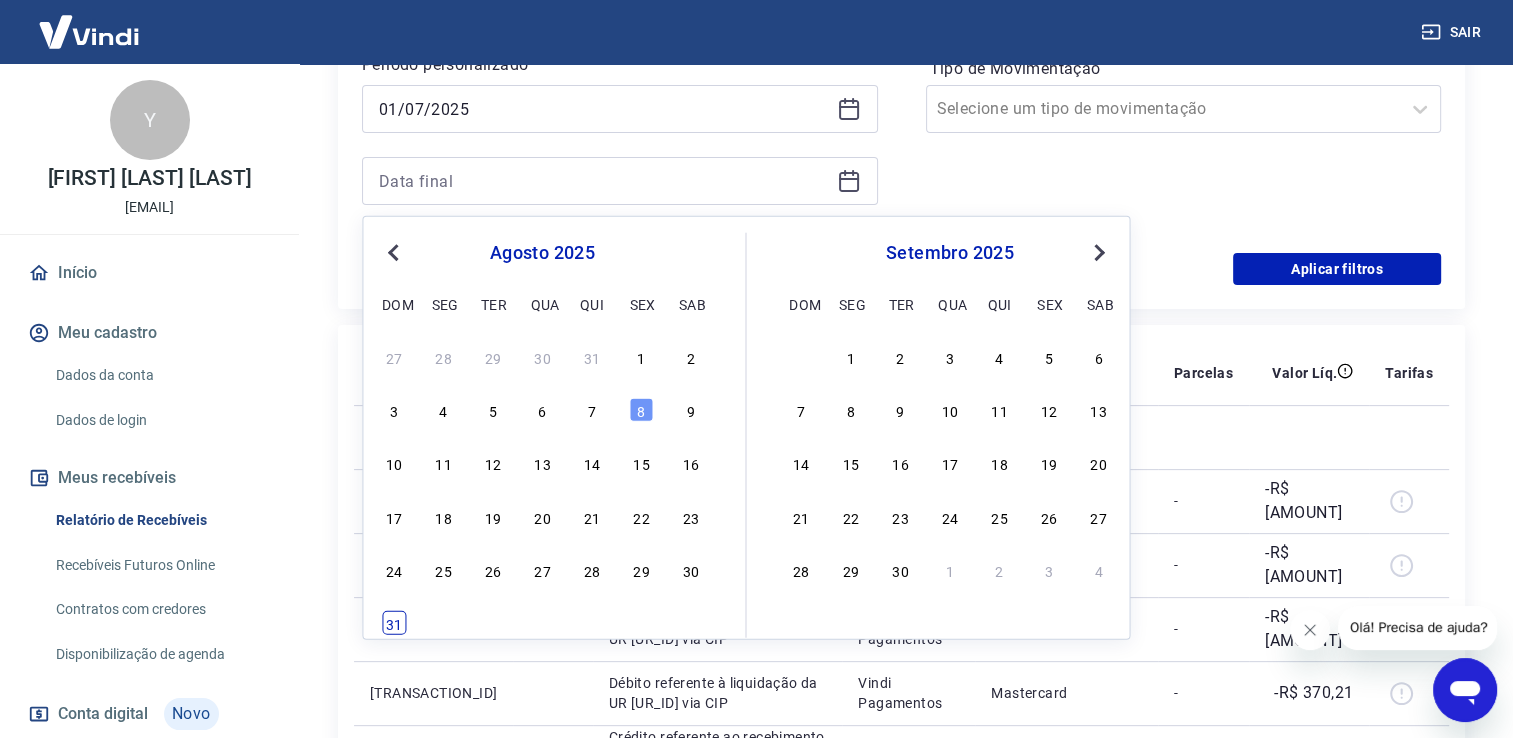 click on "31" at bounding box center (394, 623) 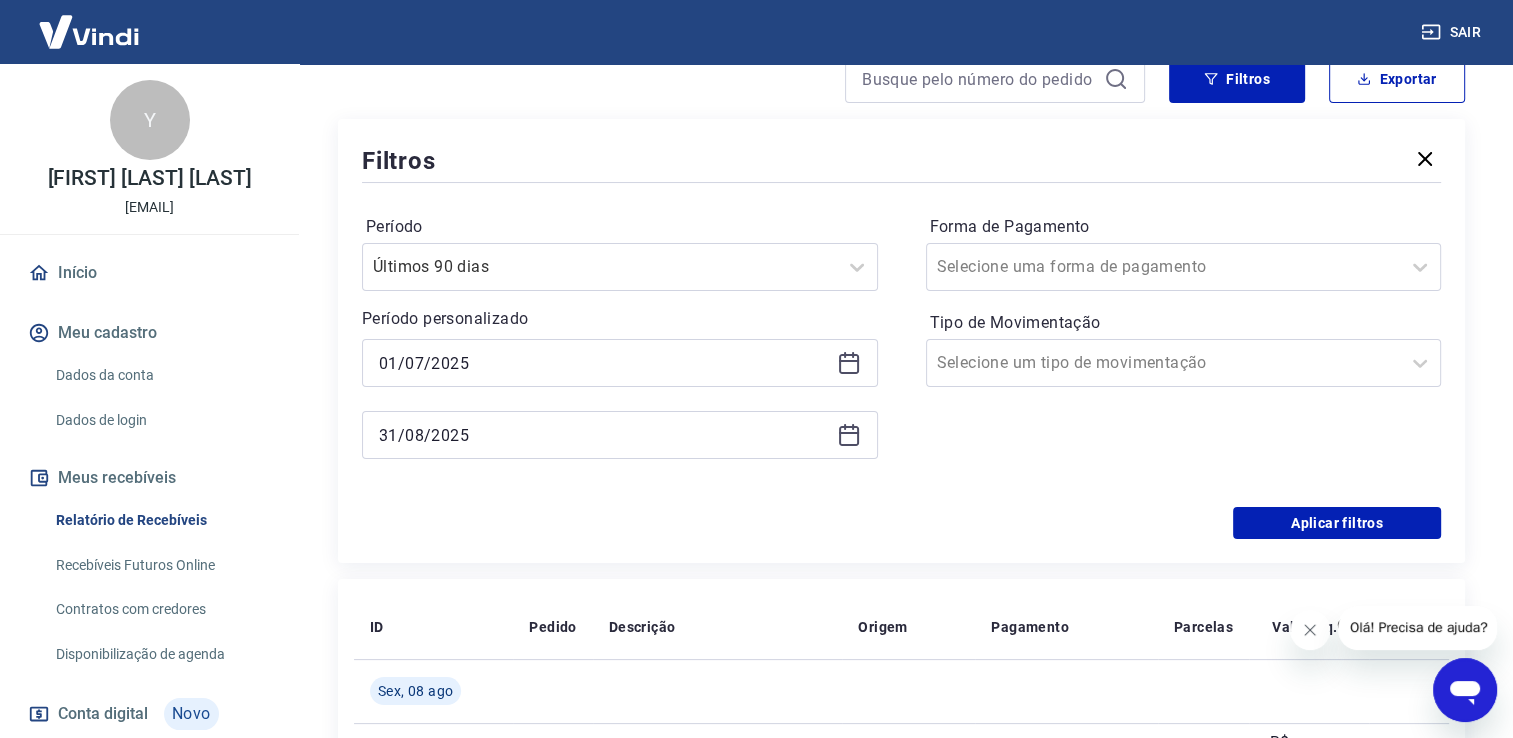scroll, scrollTop: 48, scrollLeft: 0, axis: vertical 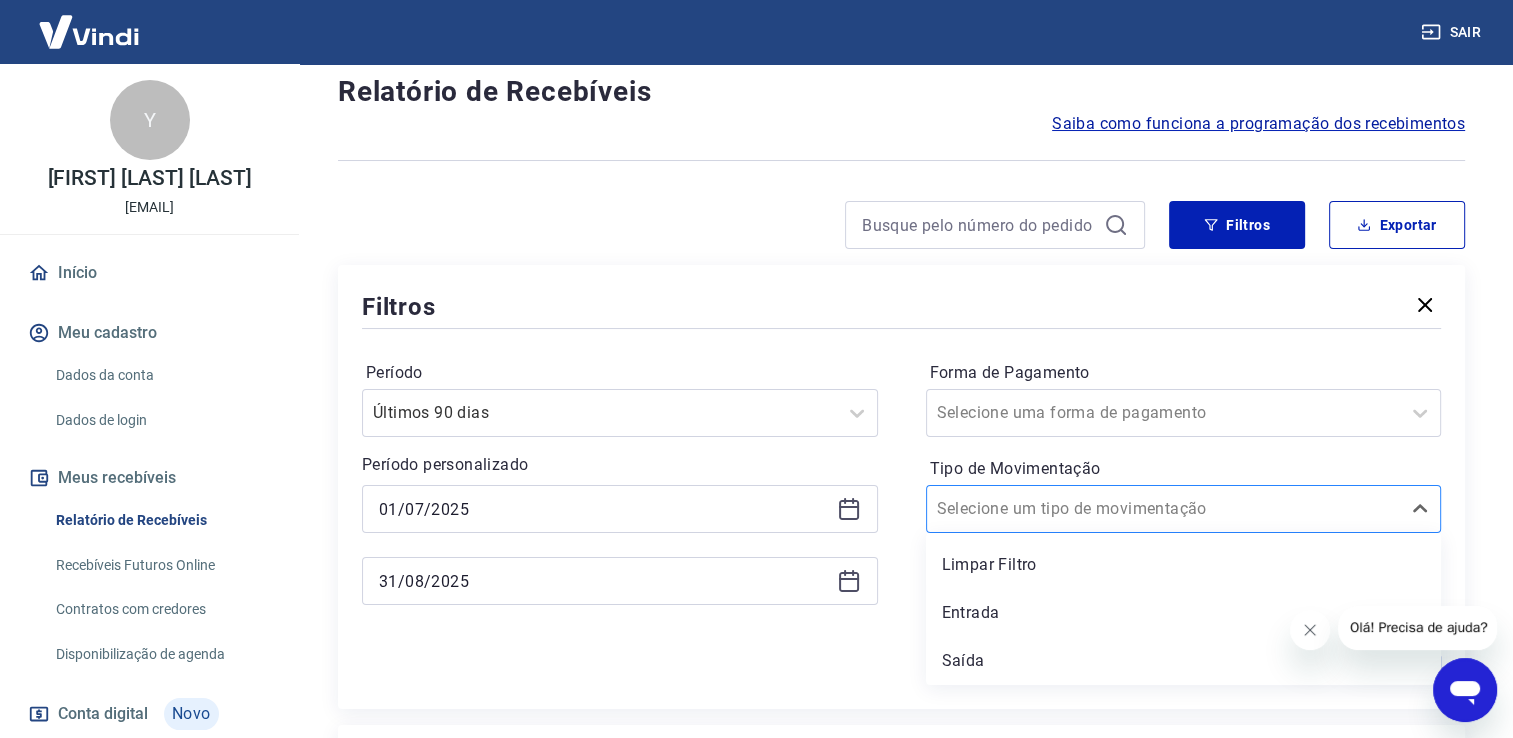 click on "Tipo de Movimentação" at bounding box center [1038, 509] 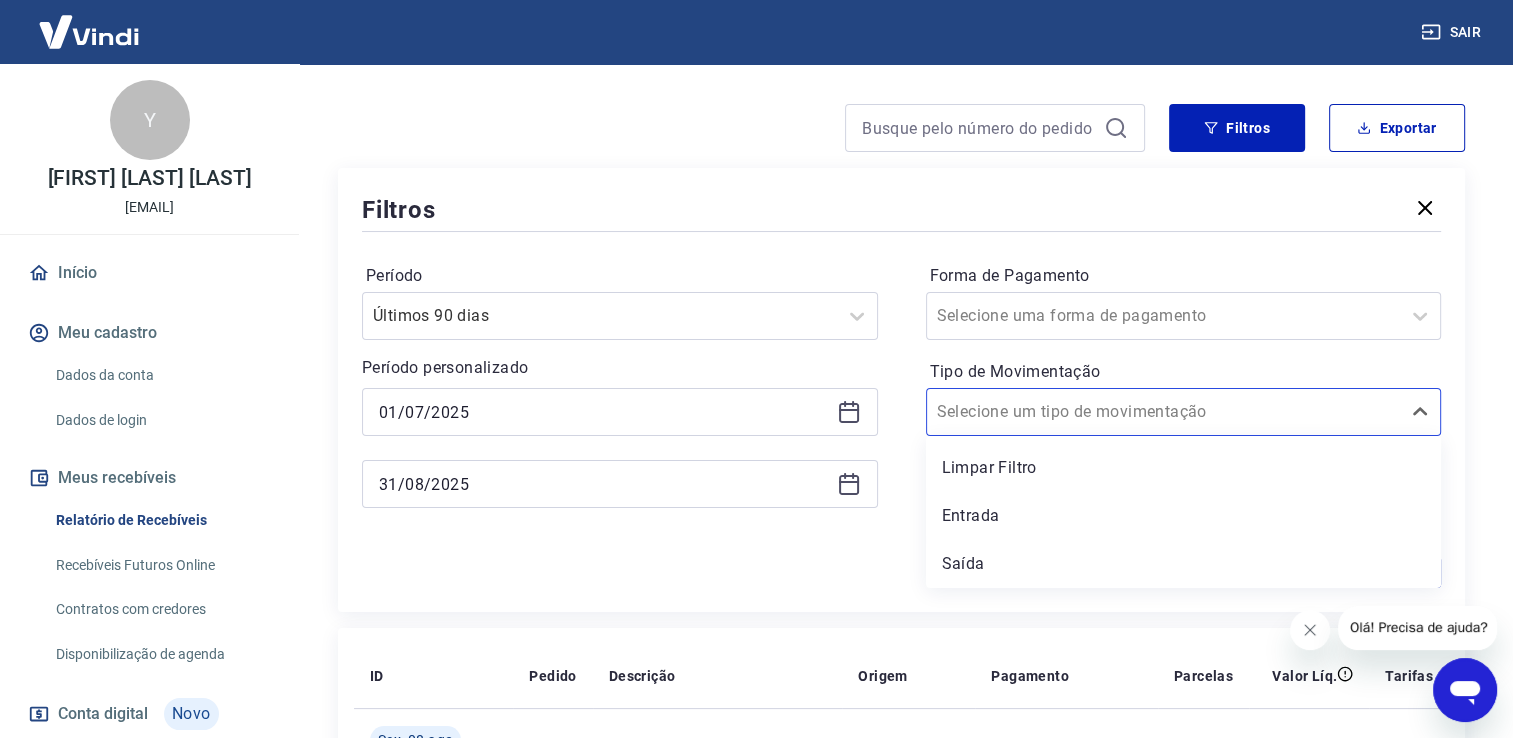 scroll, scrollTop: 148, scrollLeft: 0, axis: vertical 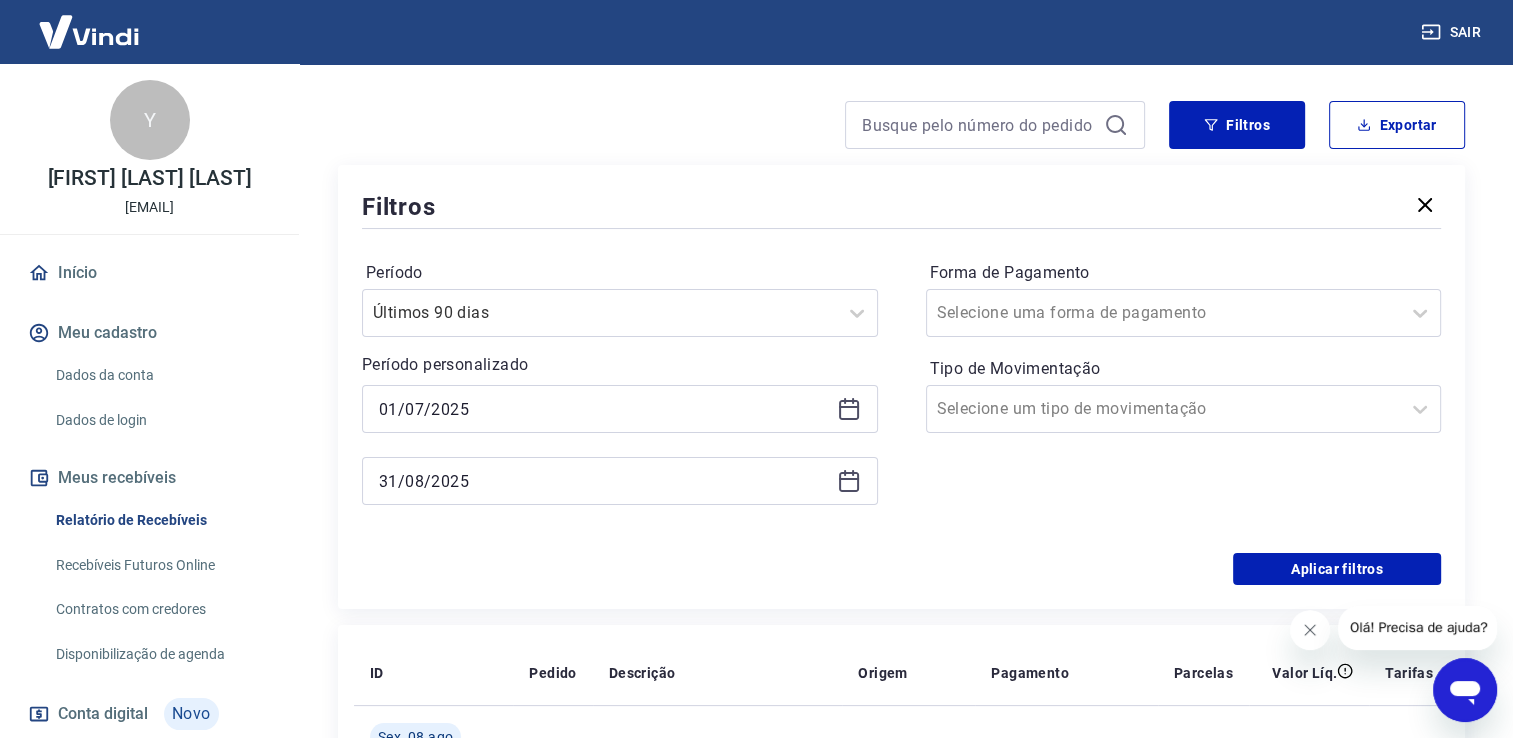 click on "Período Últimos 90 dias Período personalizado Selected date: [DATE] [DATE] Selected date: [DATE] [DATE] Forma de Pagamento Selecione uma forma de pagamento Tipo de Movimentação Selecione um tipo de movimentação" at bounding box center [901, 393] 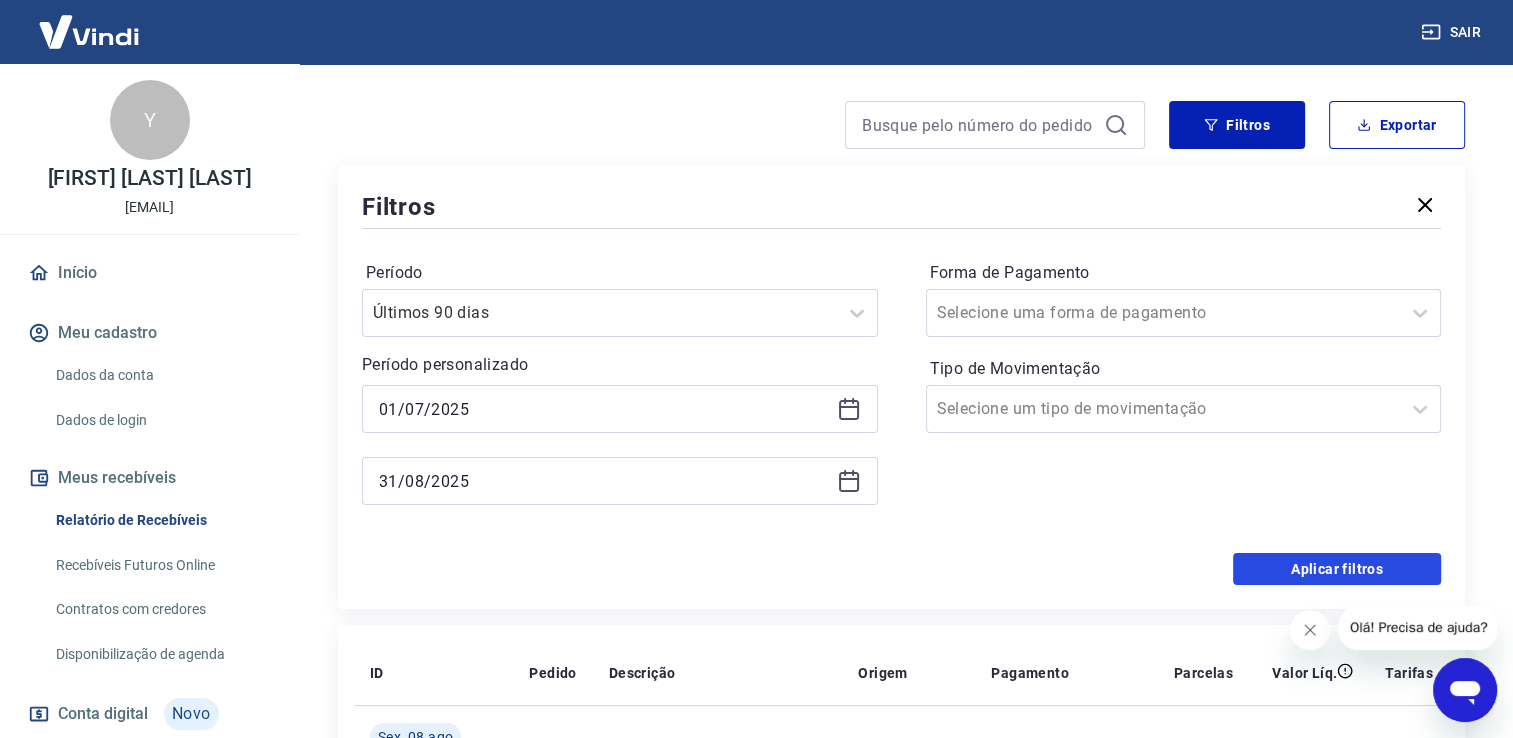 drag, startPoint x: 1337, startPoint y: 560, endPoint x: 1085, endPoint y: 564, distance: 252.03174 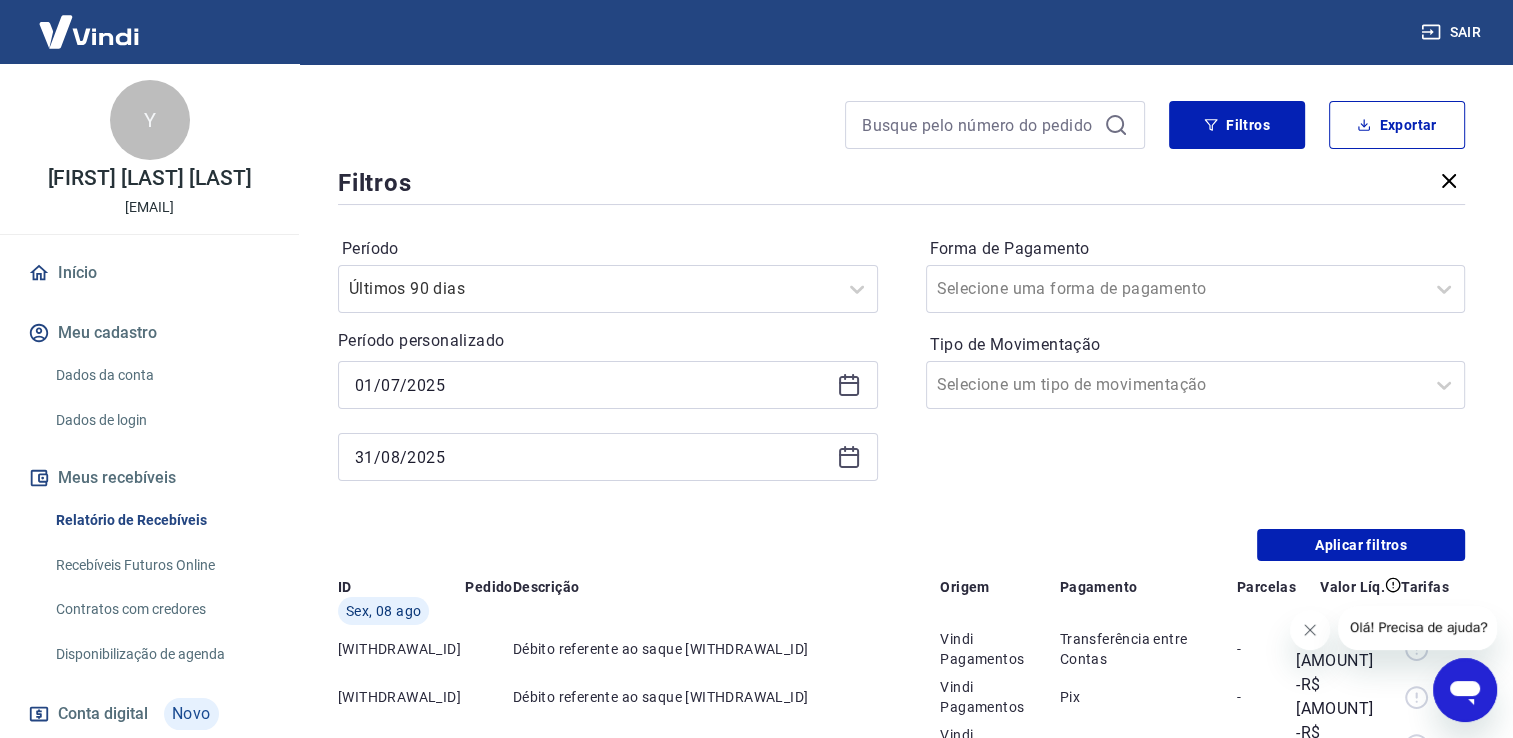 scroll, scrollTop: 0, scrollLeft: 0, axis: both 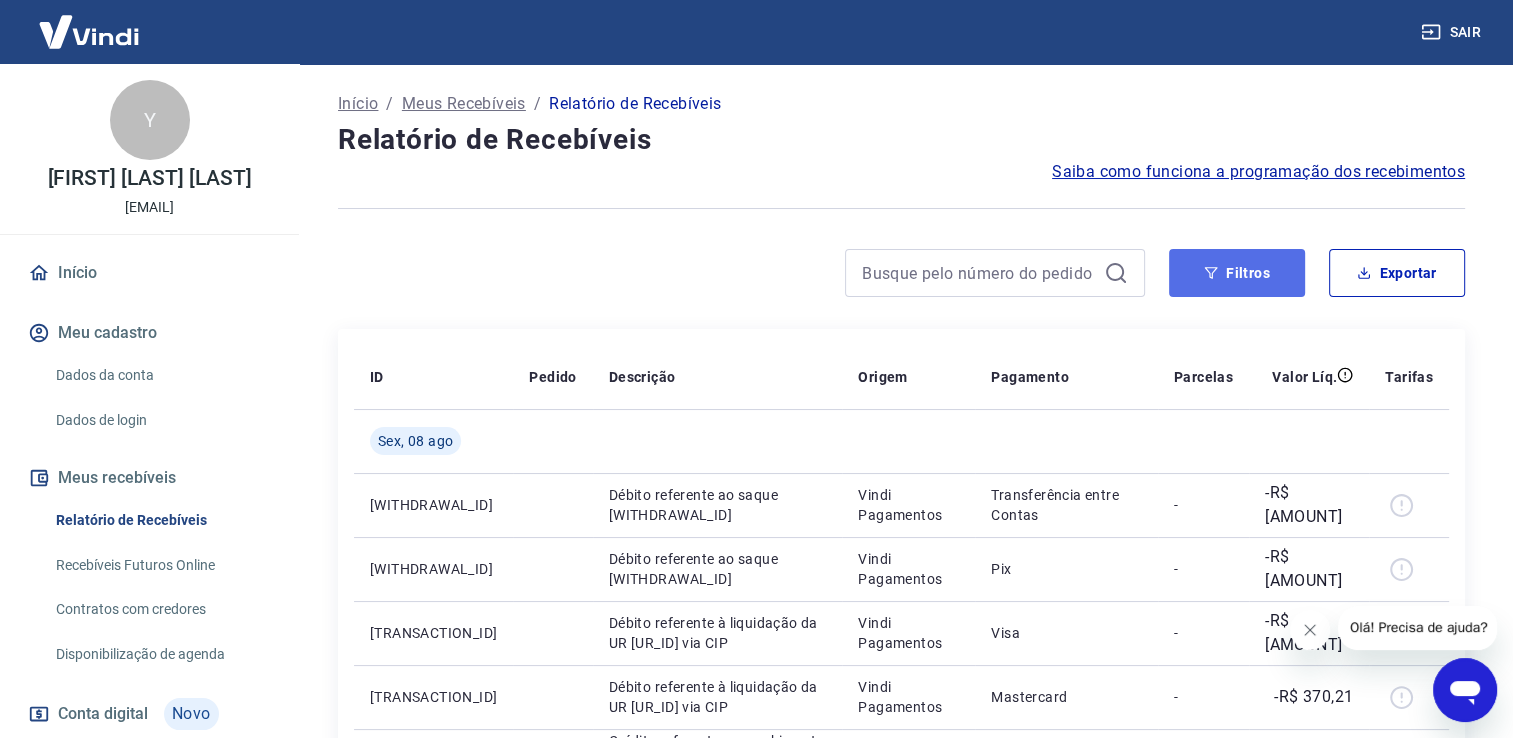click on "Filtros" at bounding box center [1237, 273] 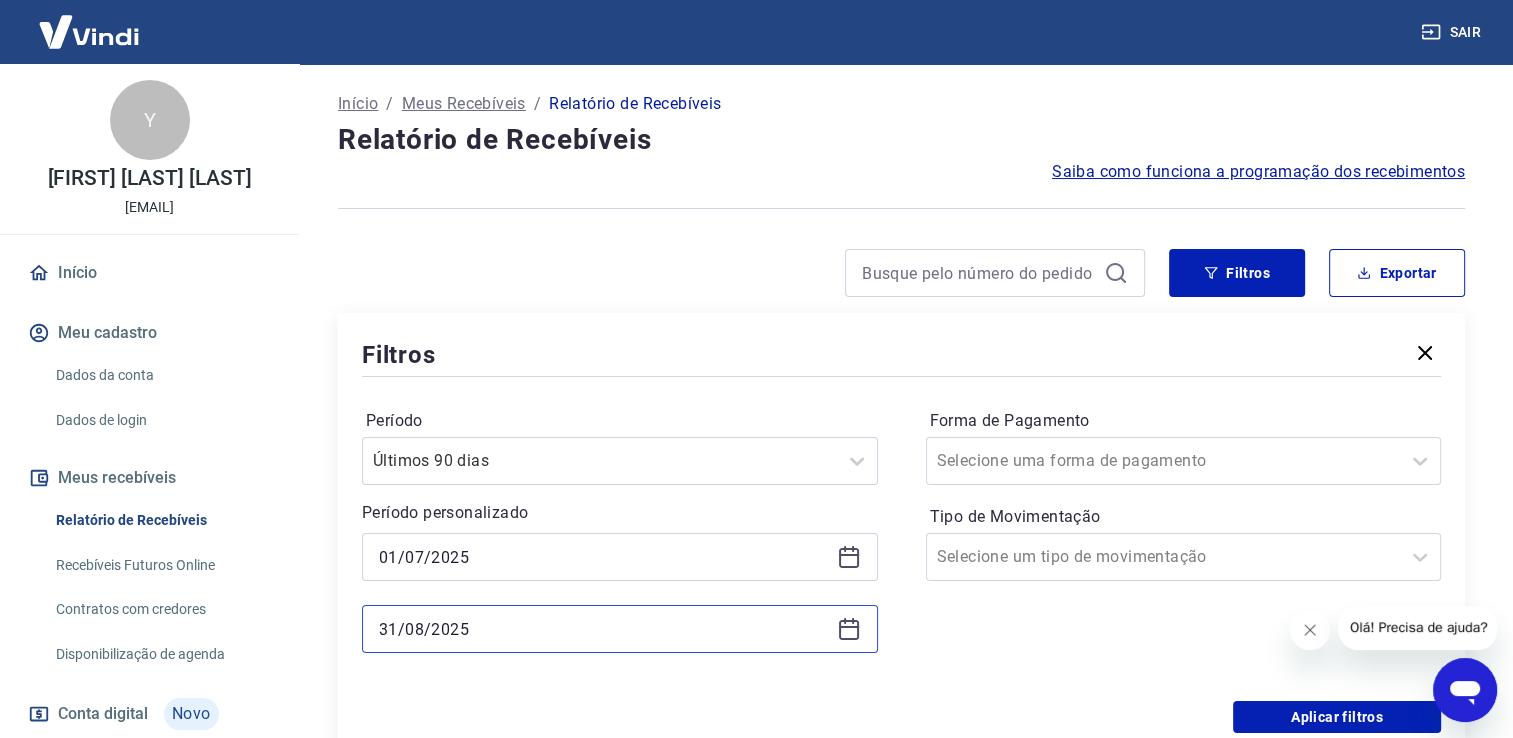 click on "31/08/2025" at bounding box center (604, 629) 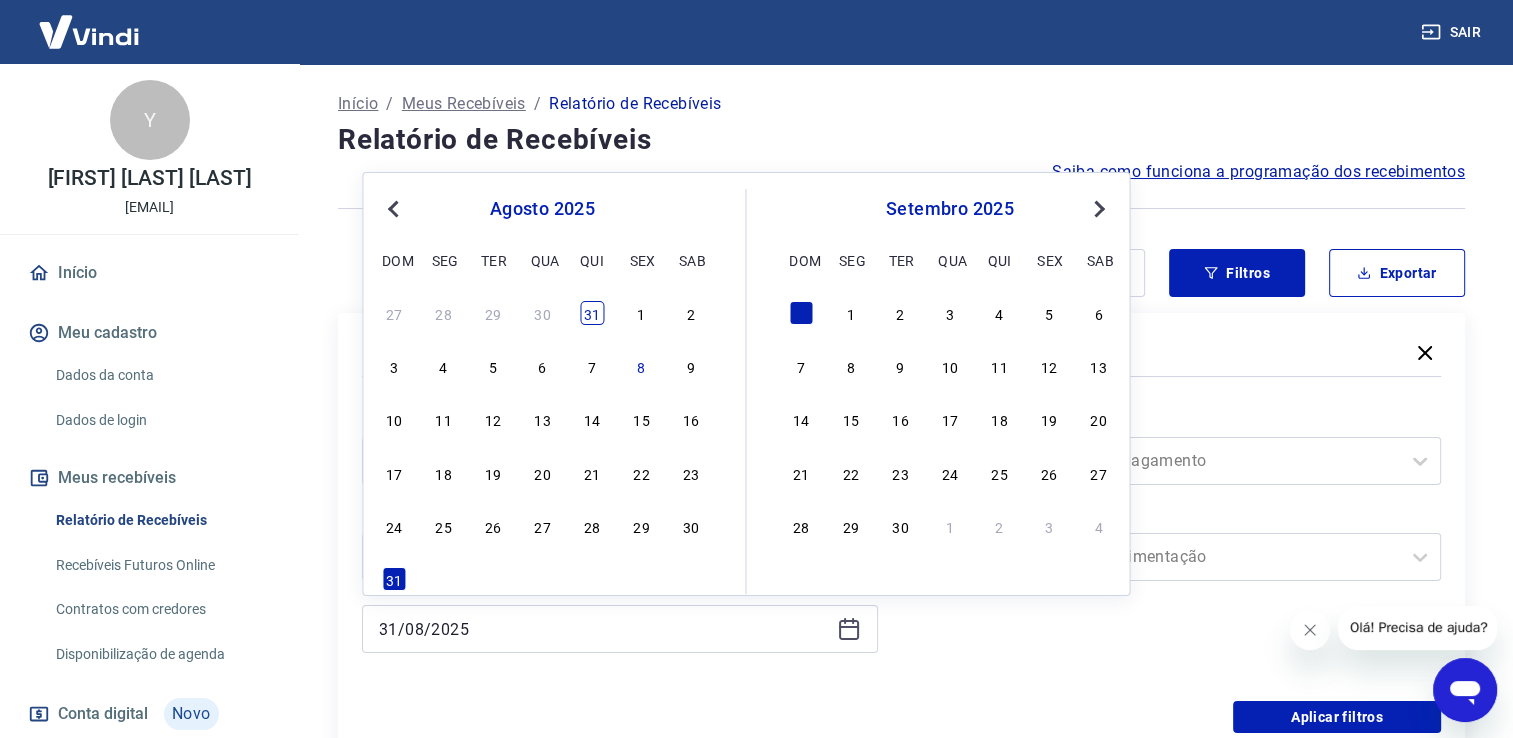 click on "31" at bounding box center (592, 313) 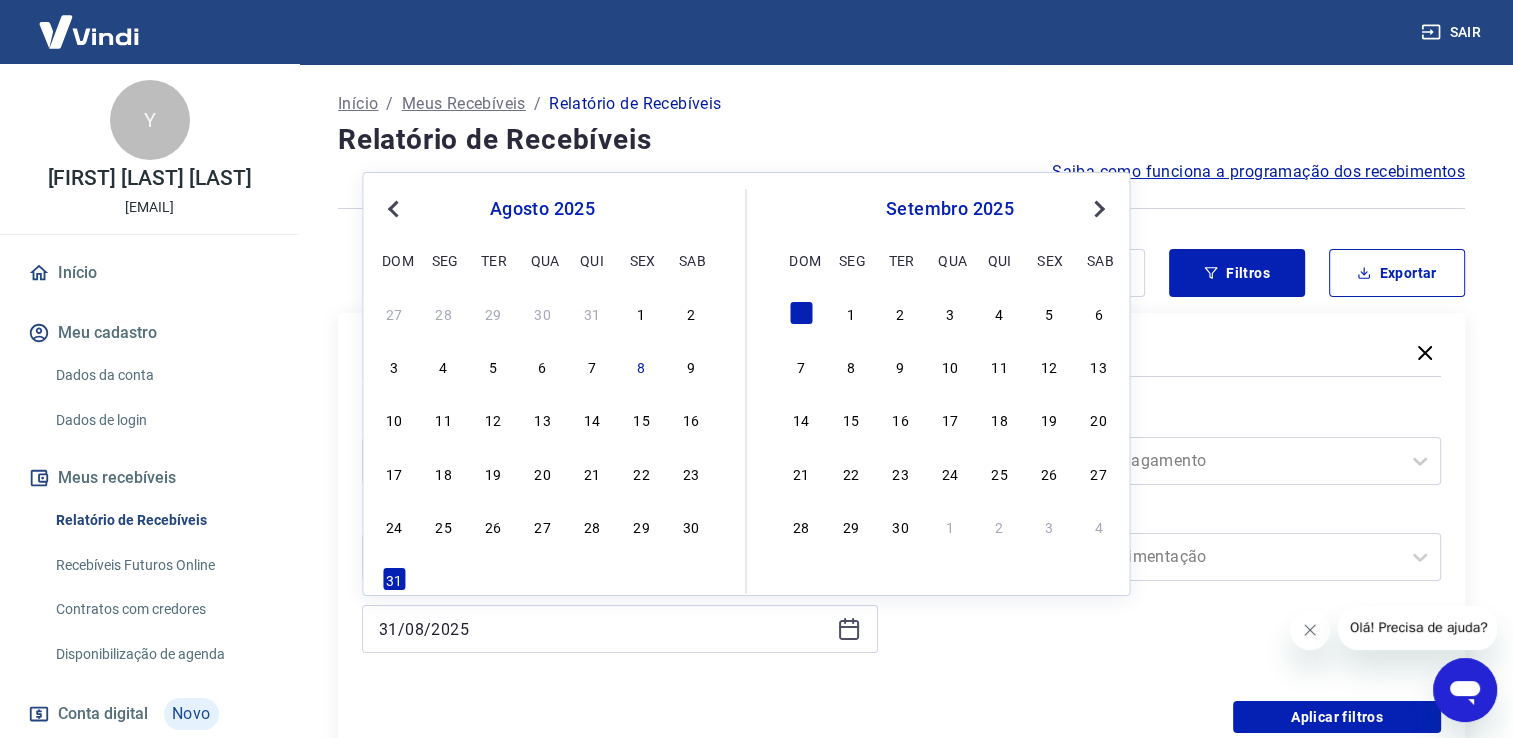 type on "31/07/2025" 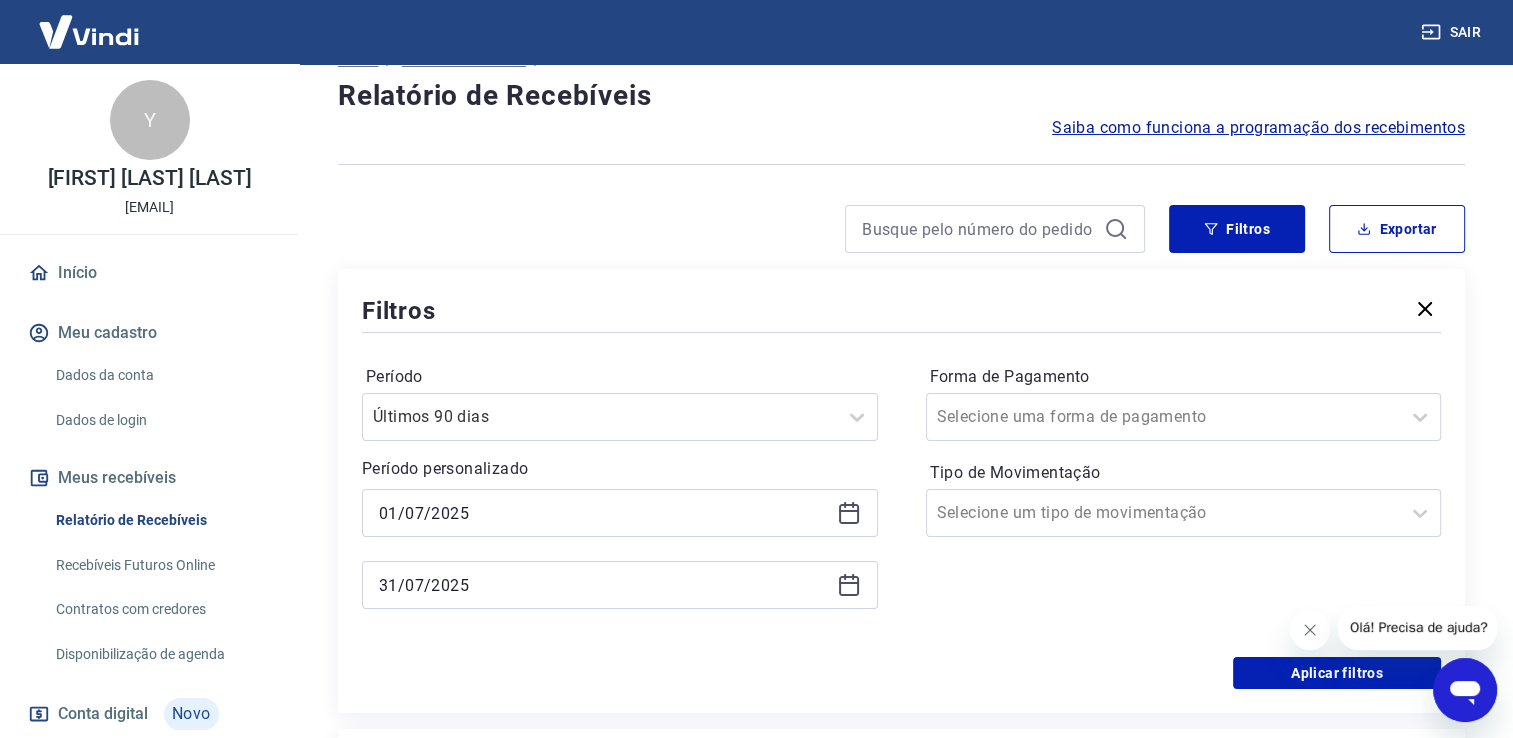 scroll, scrollTop: 200, scrollLeft: 0, axis: vertical 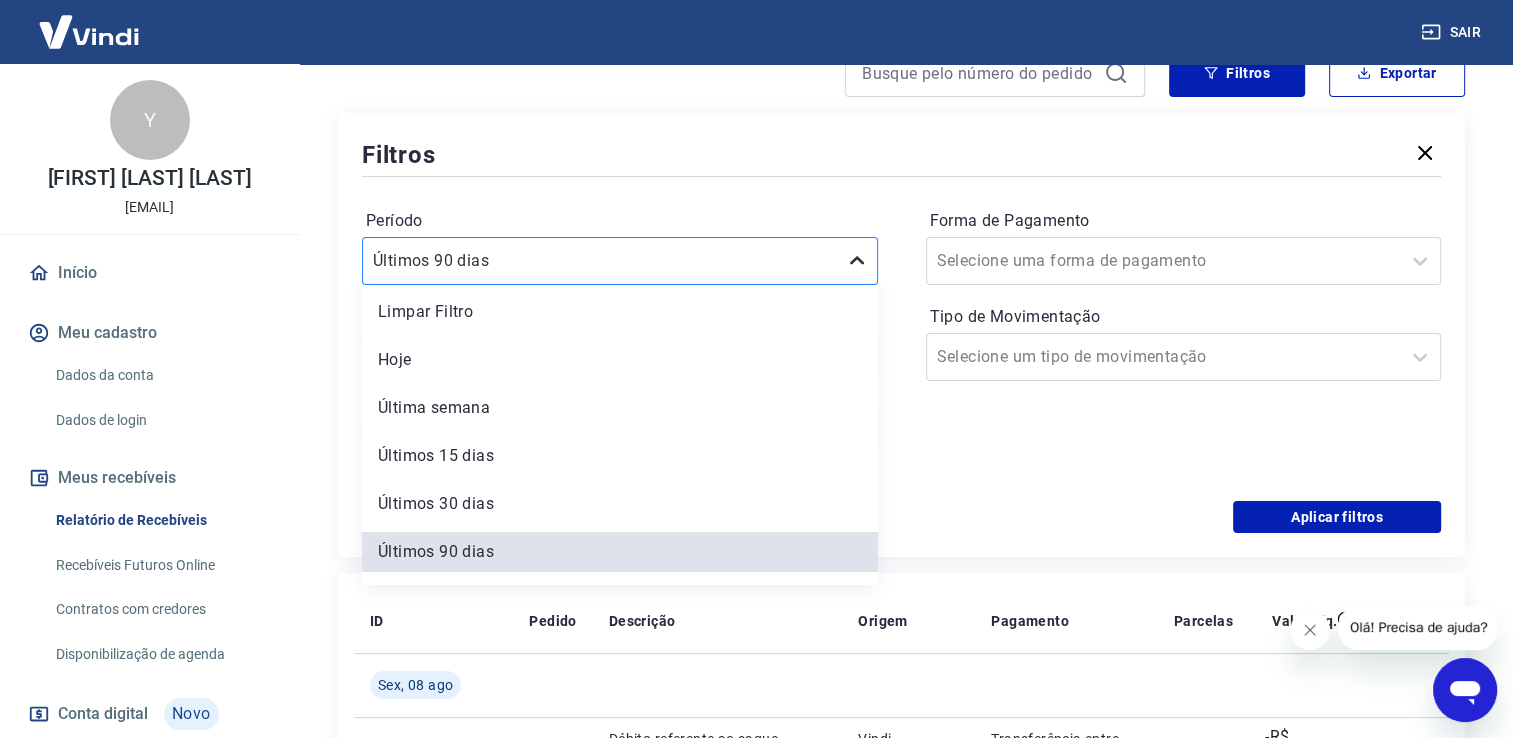 click 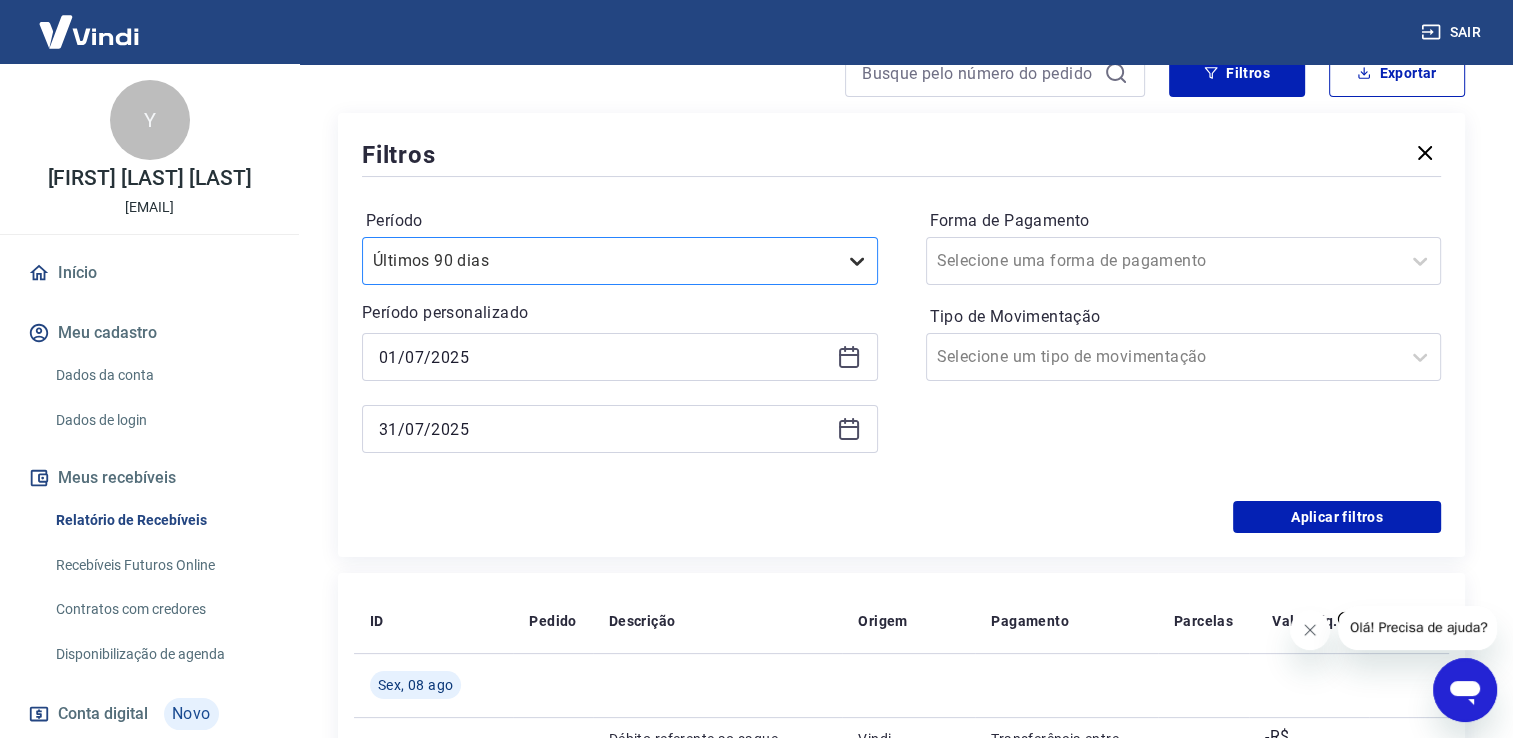 click 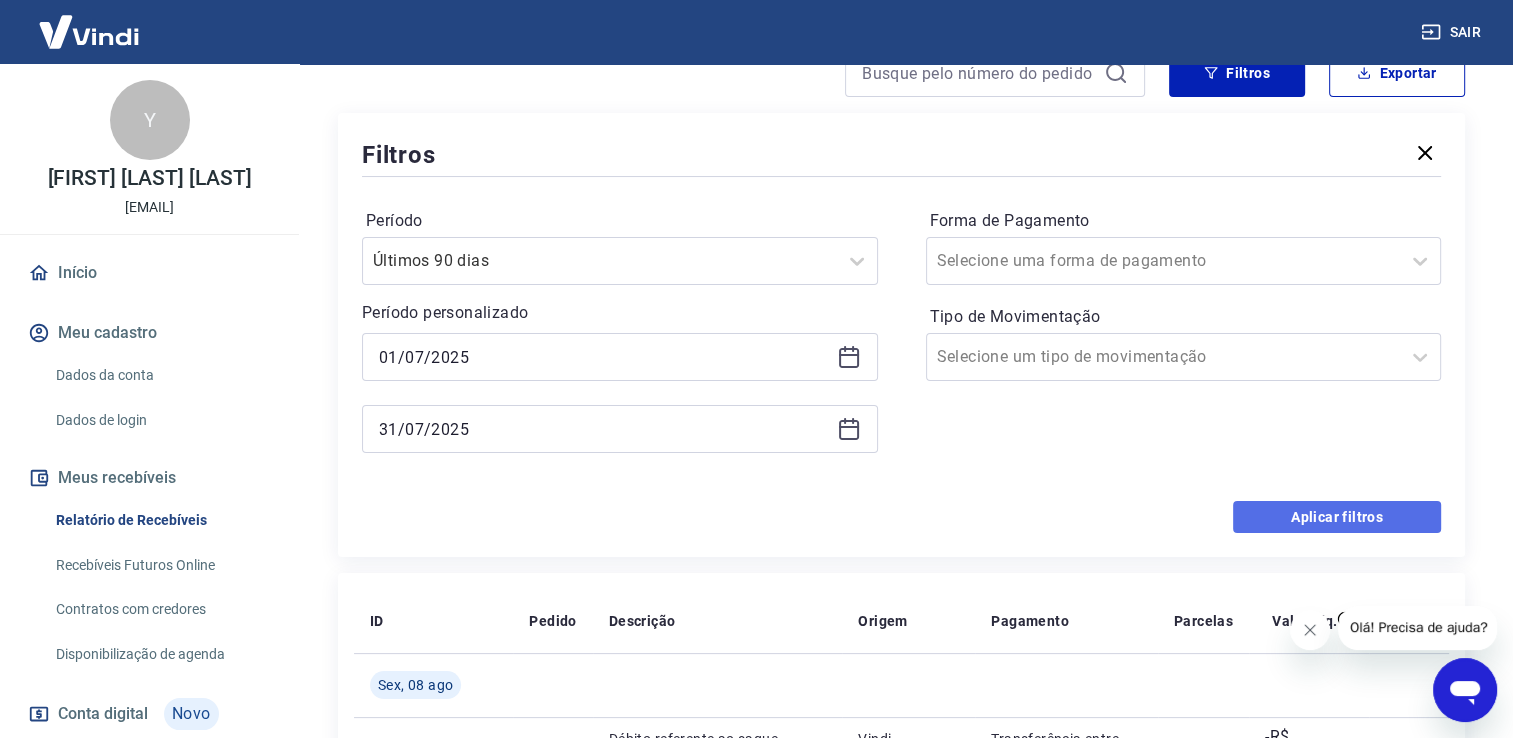 click on "Aplicar filtros" at bounding box center [1337, 517] 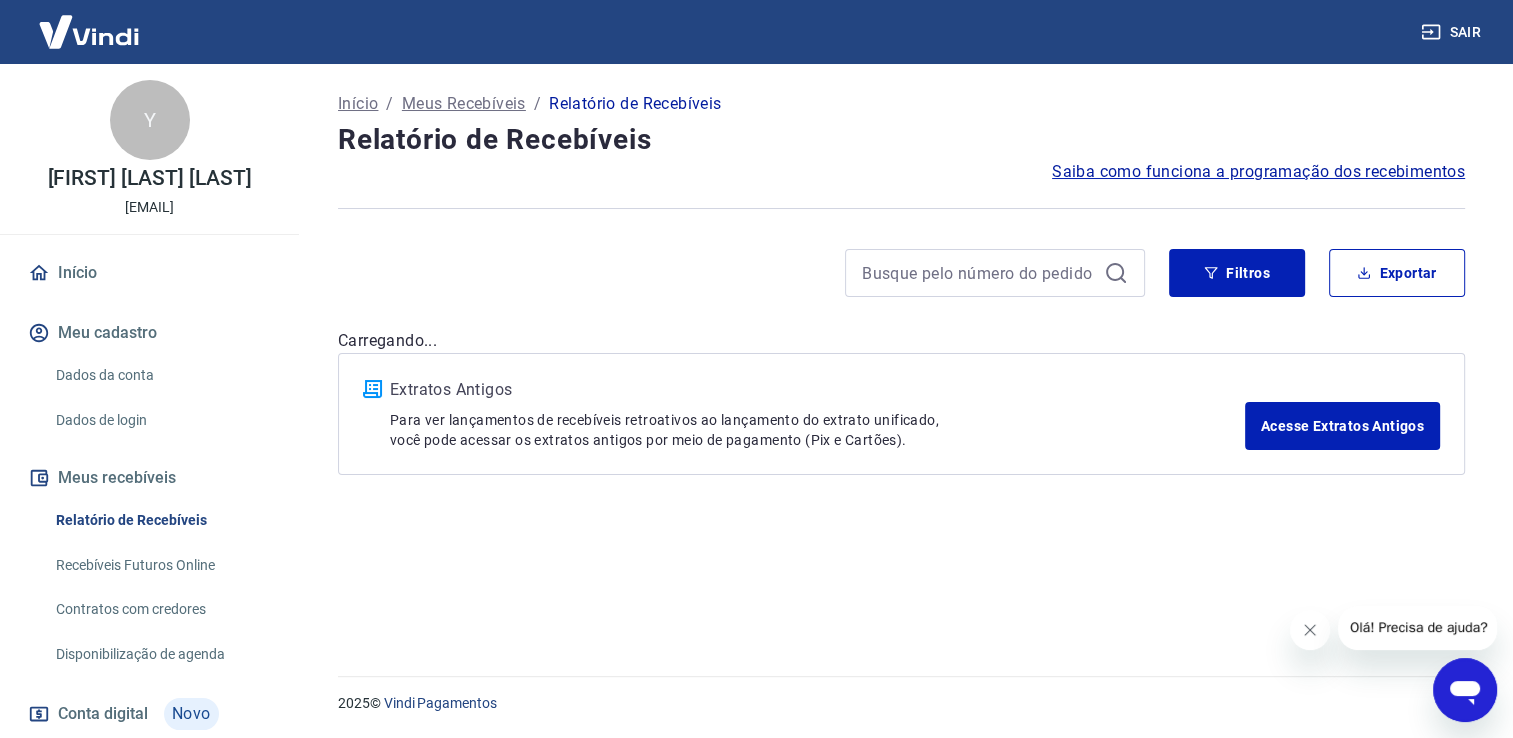 scroll, scrollTop: 0, scrollLeft: 0, axis: both 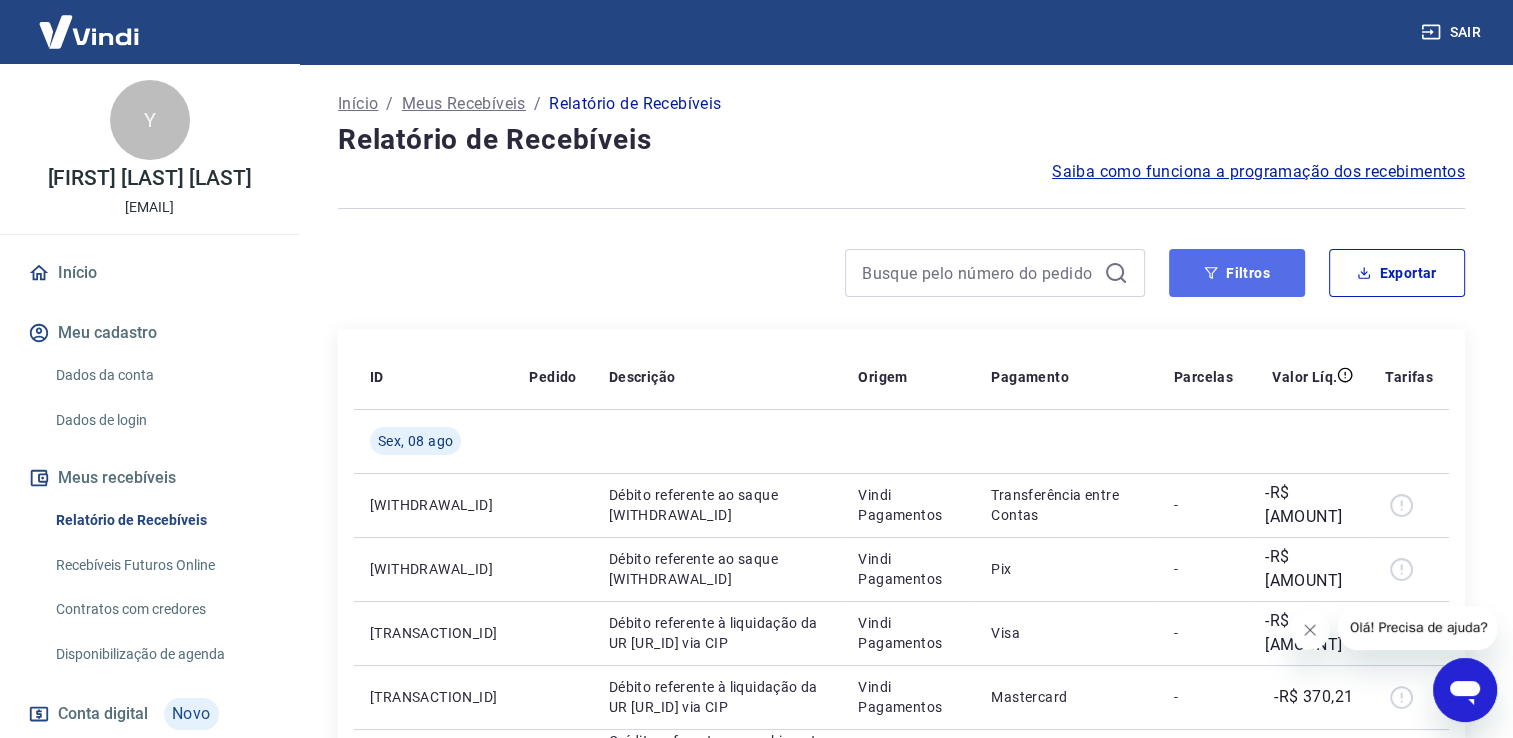 click on "Filtros" at bounding box center [1237, 273] 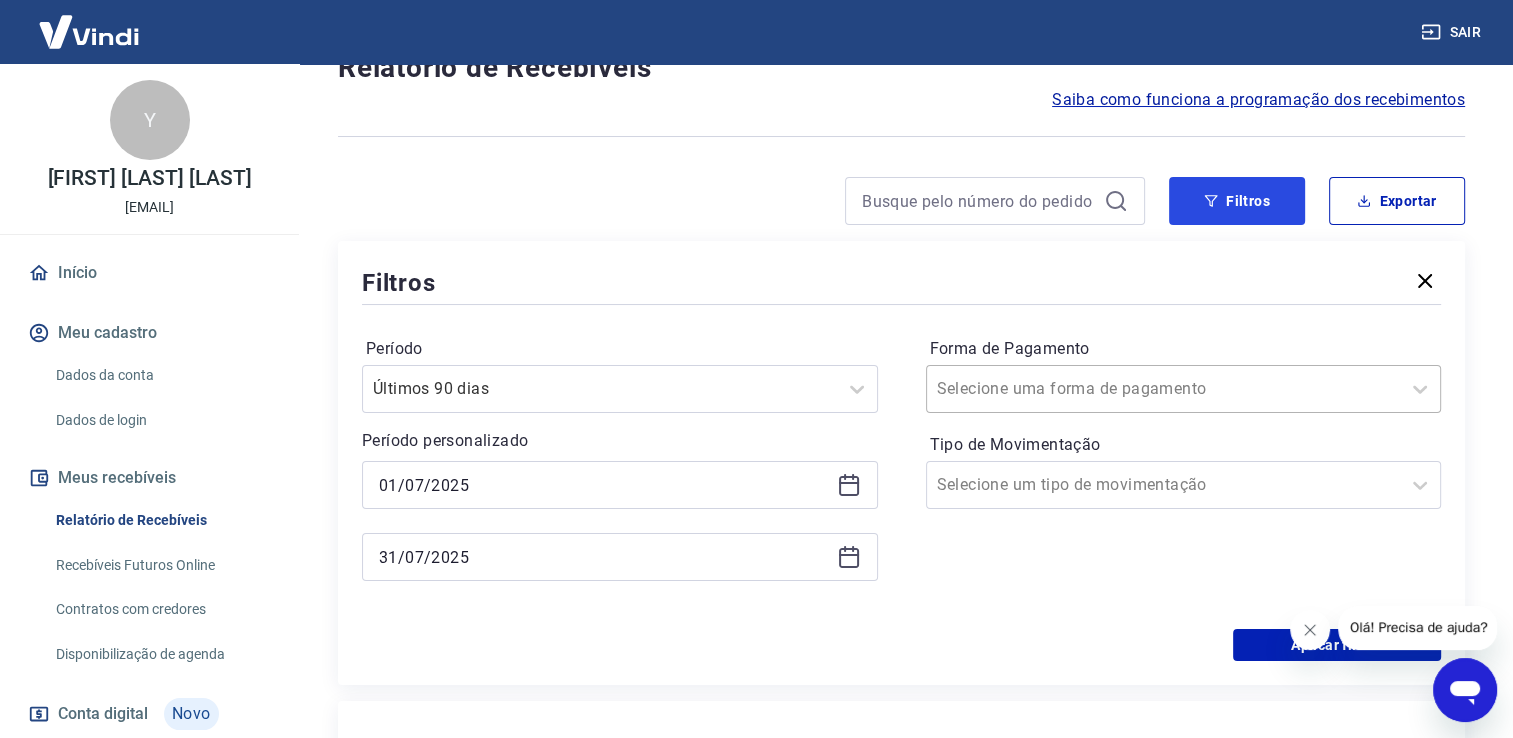 scroll, scrollTop: 200, scrollLeft: 0, axis: vertical 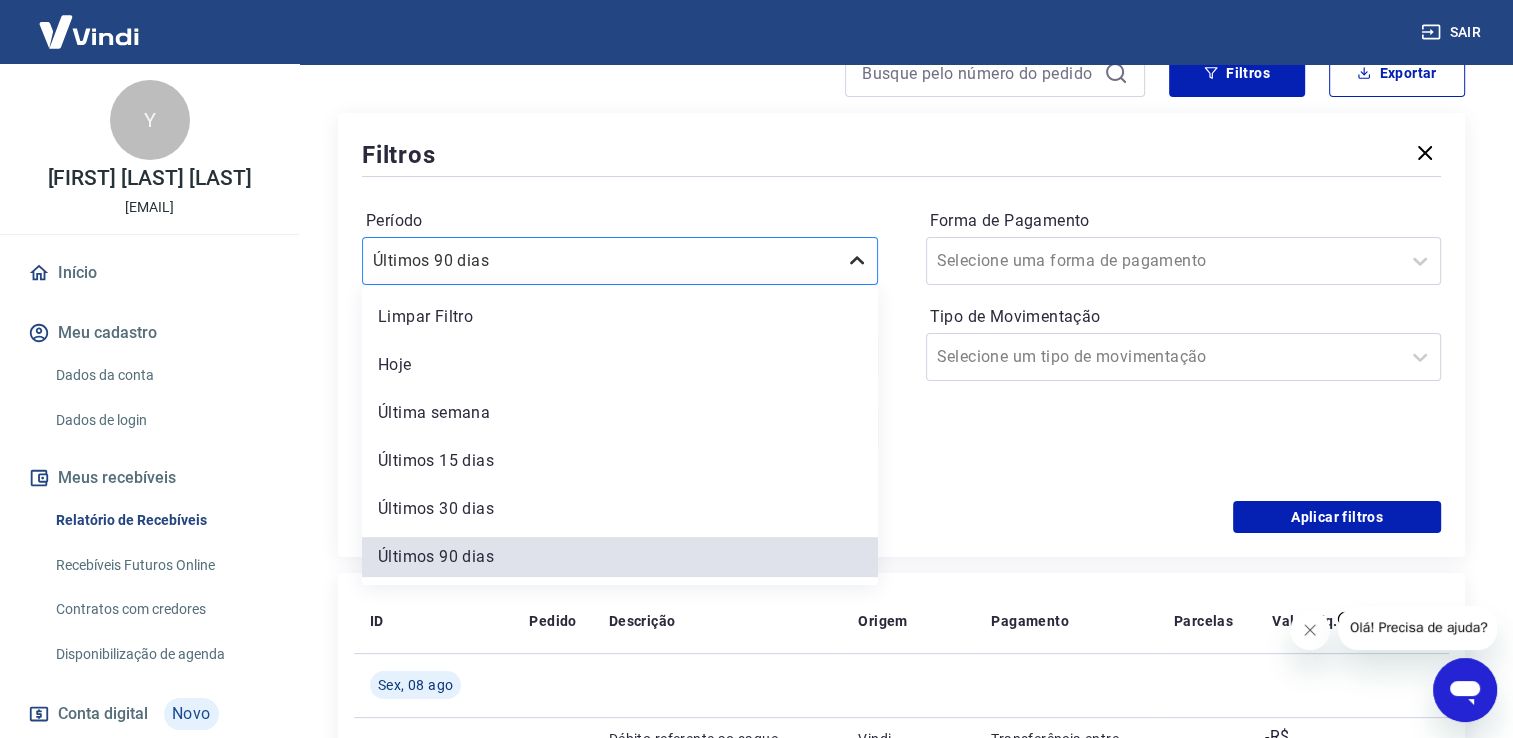 click at bounding box center [857, 261] 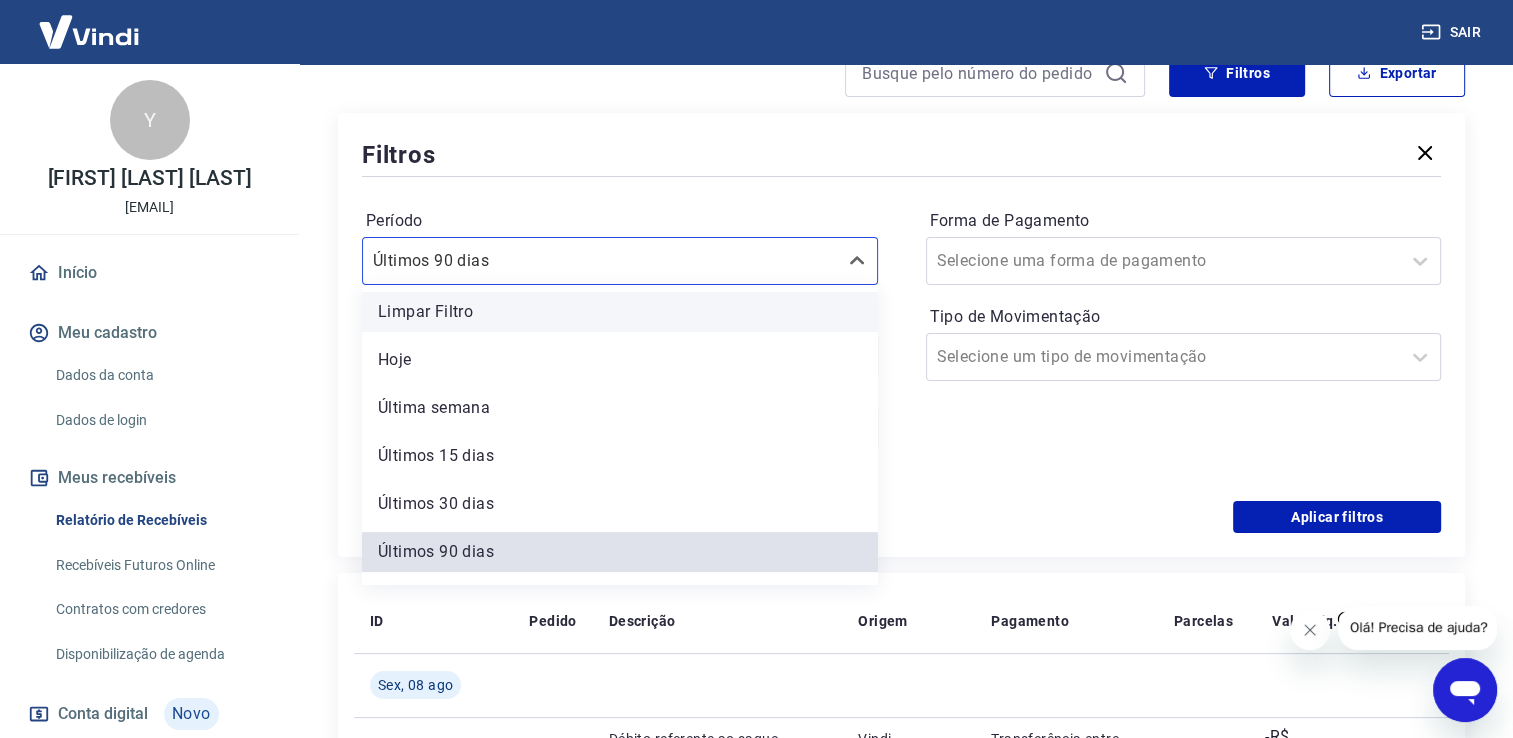 click on "Limpar Filtro" at bounding box center (620, 312) 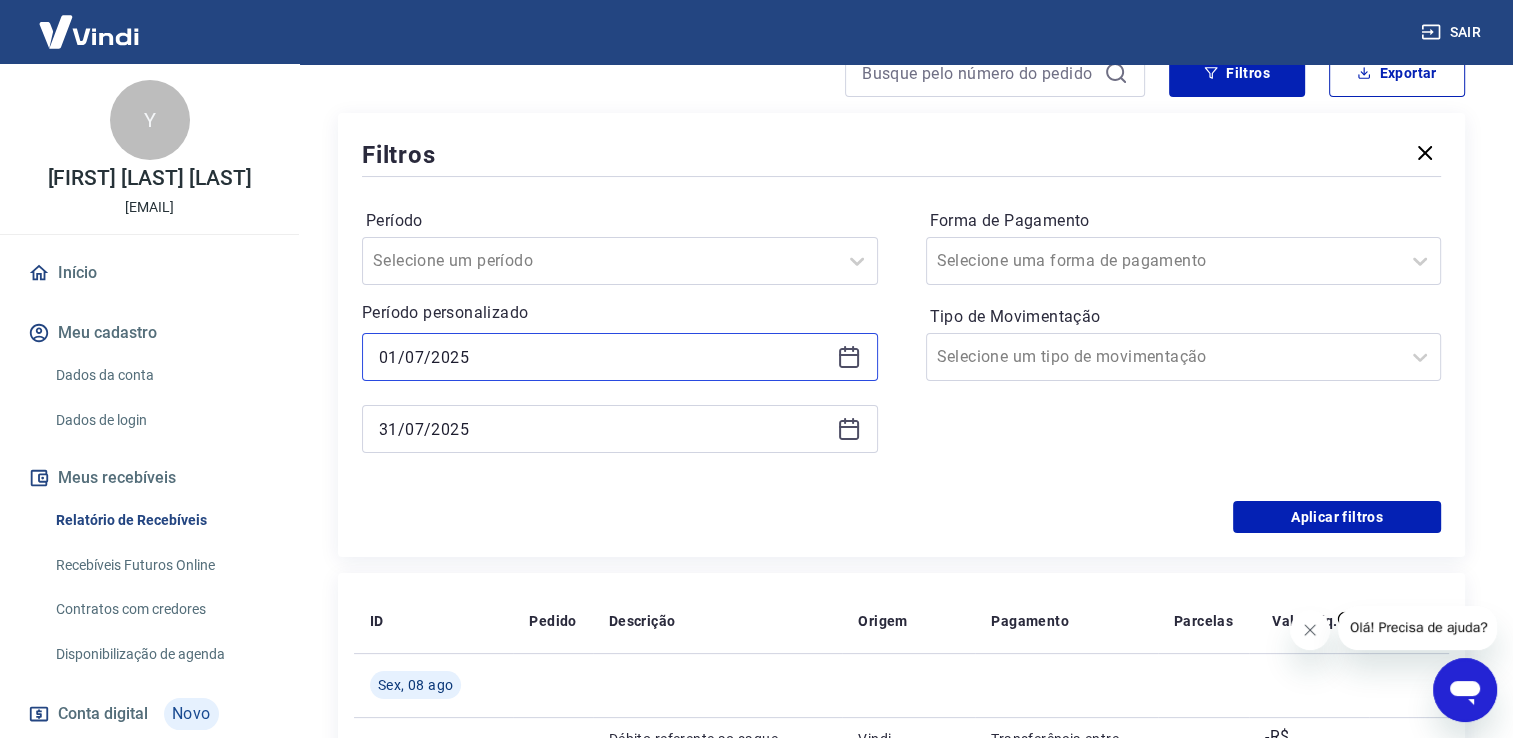 click on "01/07/2025" at bounding box center [604, 357] 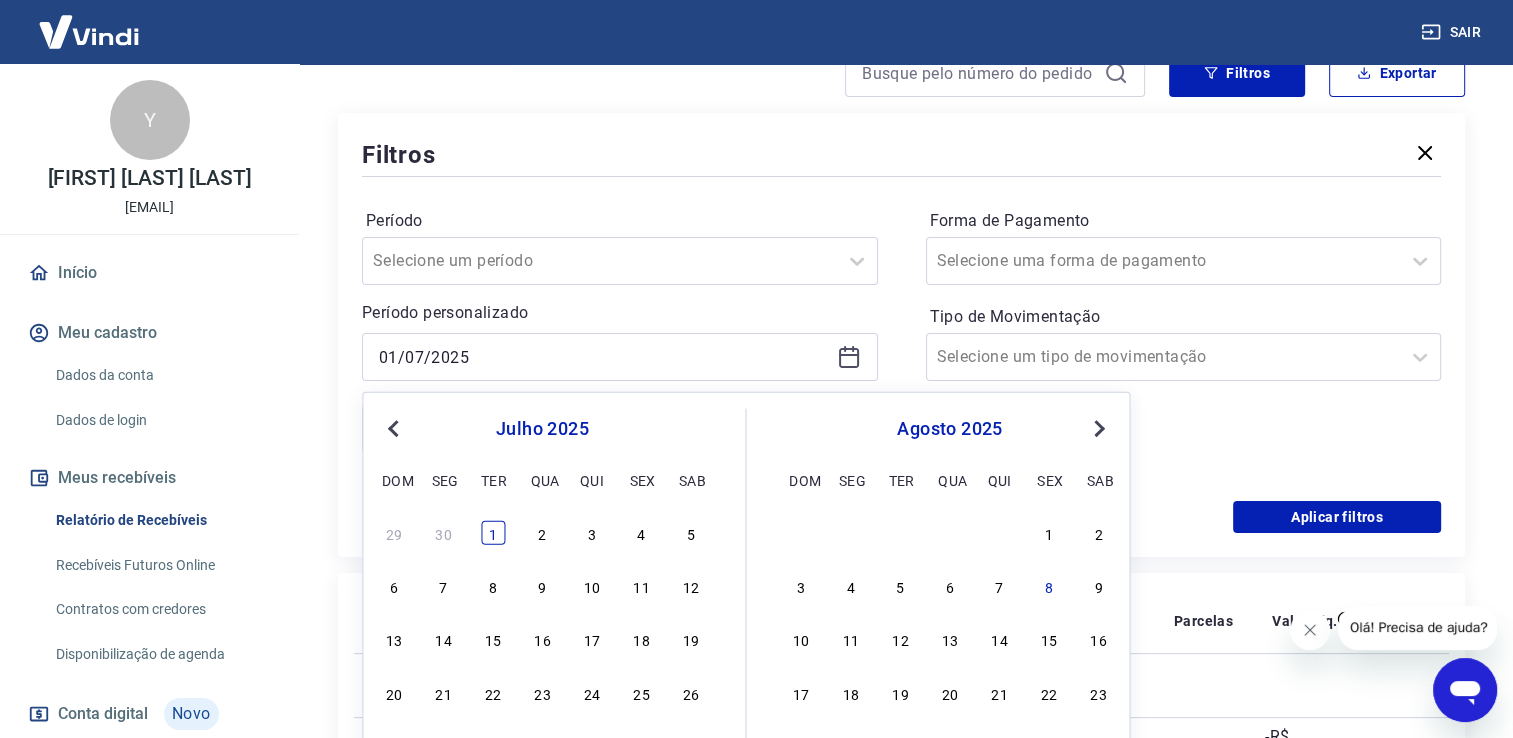 click on "1" at bounding box center [493, 533] 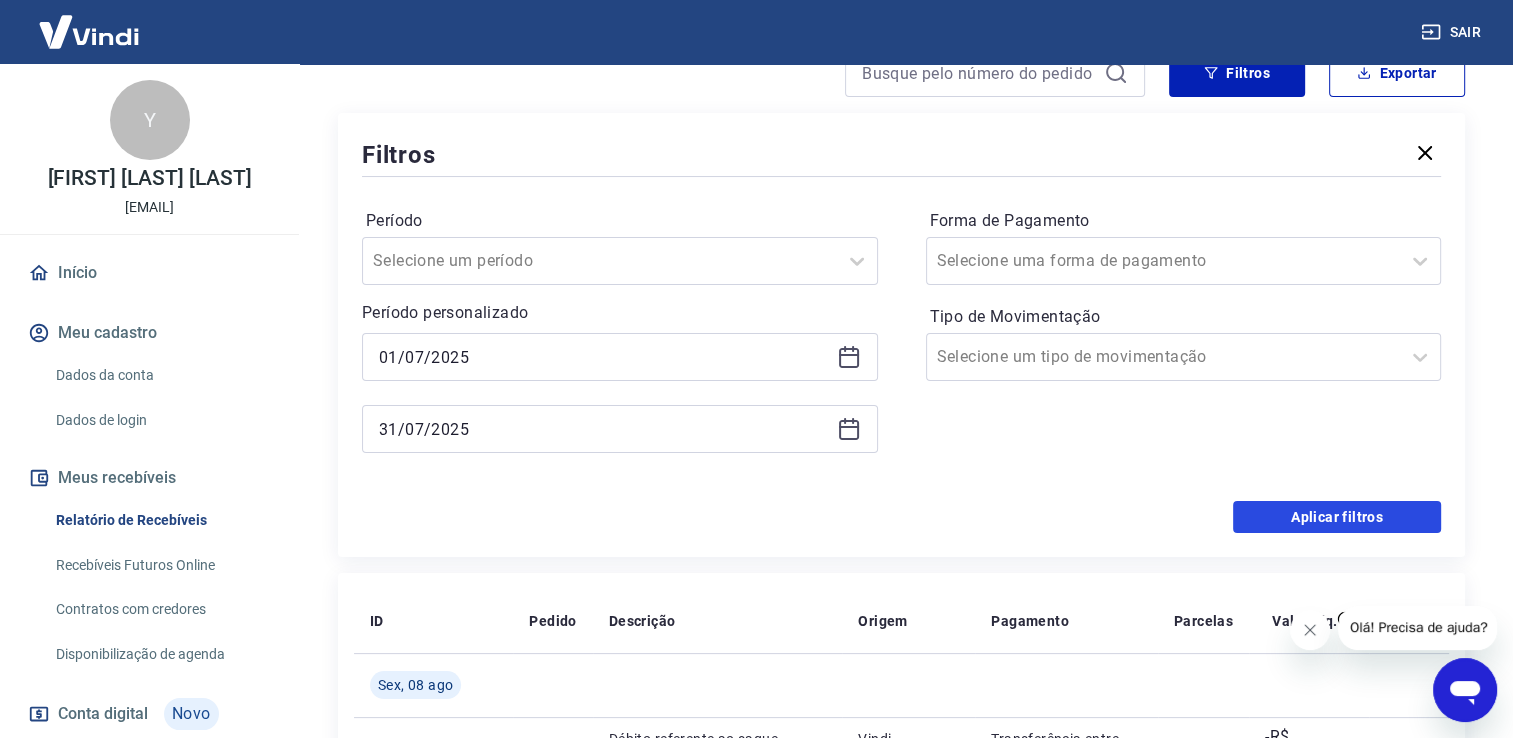 drag, startPoint x: 1329, startPoint y: 522, endPoint x: 1128, endPoint y: 534, distance: 201.3579 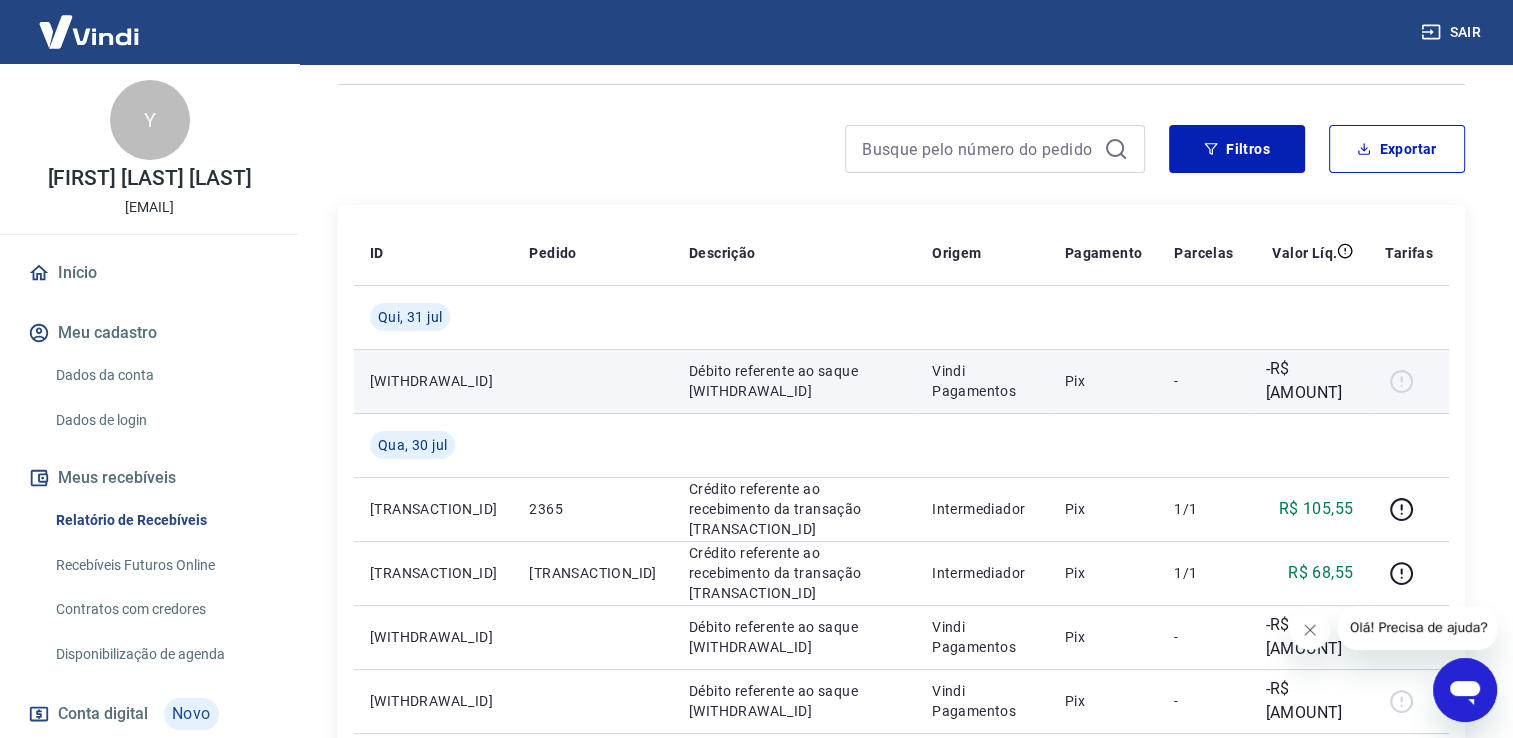 scroll, scrollTop: 0, scrollLeft: 0, axis: both 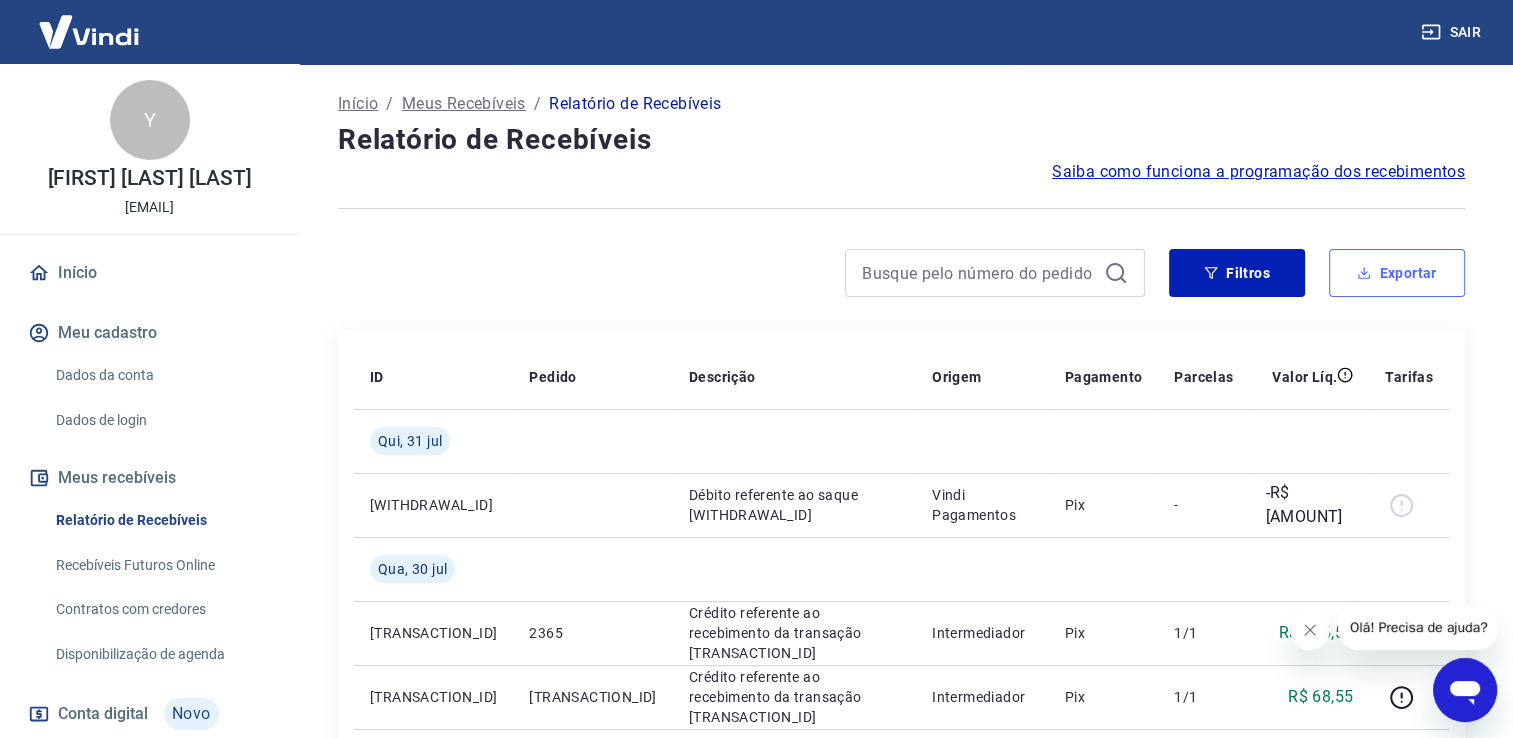 click on "Exportar" at bounding box center (1397, 273) 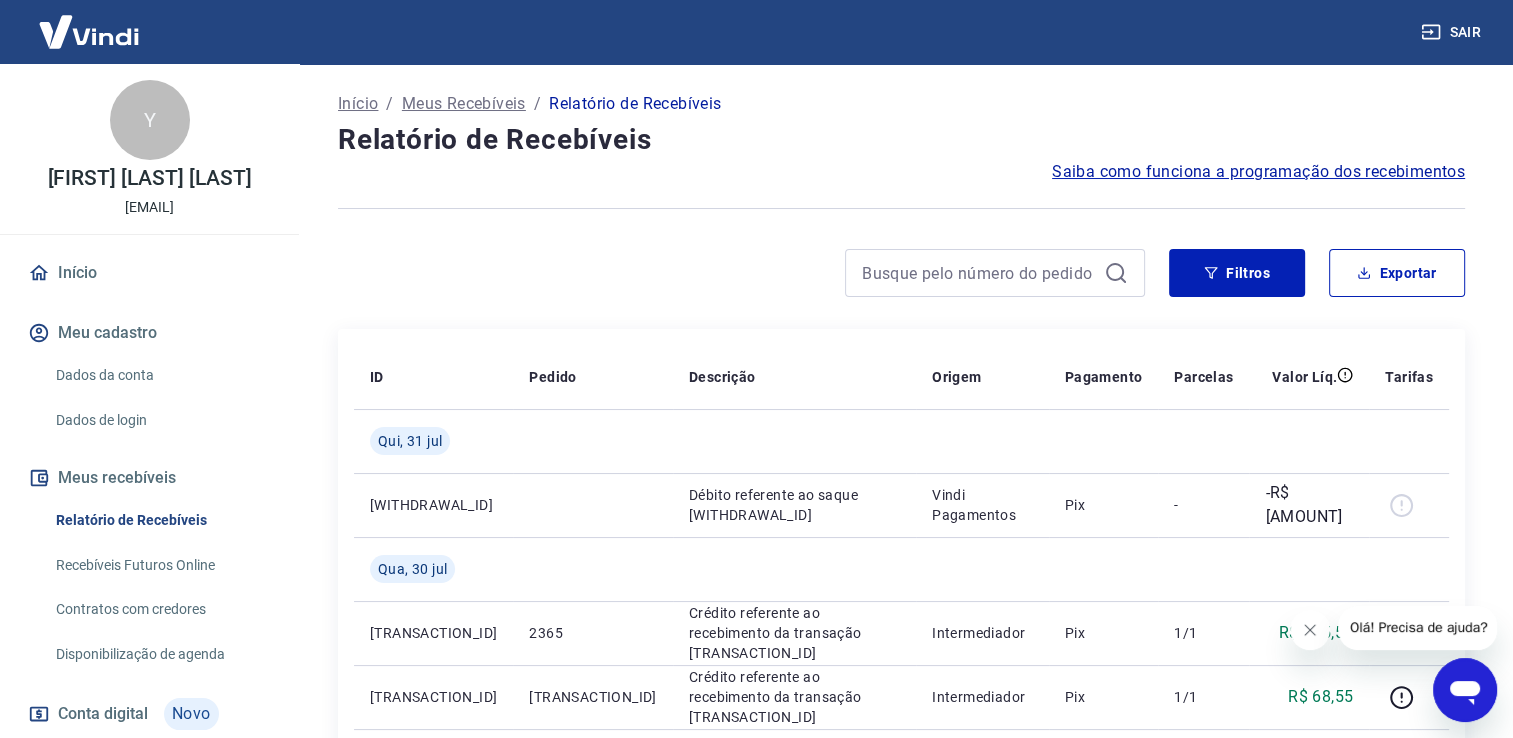 type on "01/07/2025" 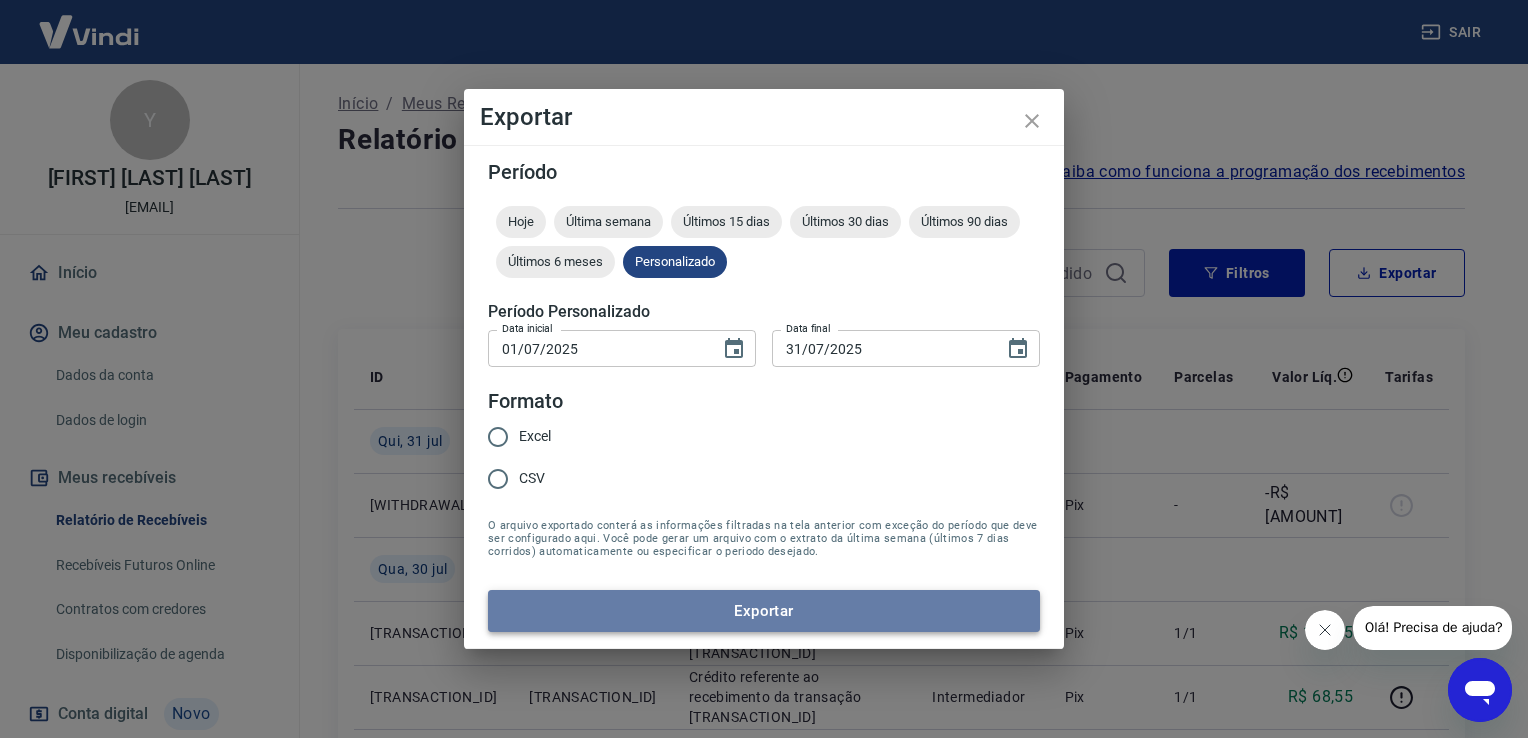 click on "Exportar" at bounding box center (764, 611) 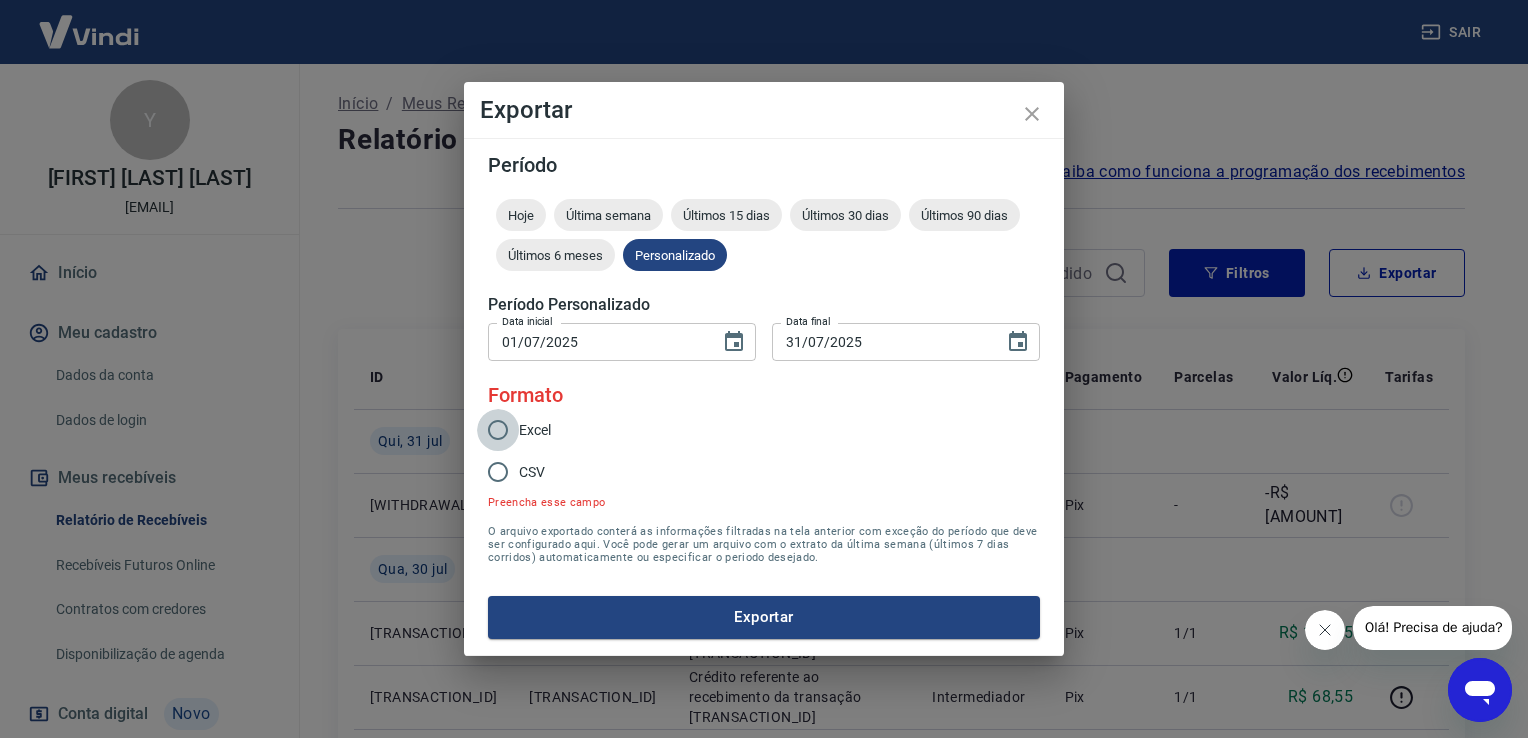 click on "Excel" at bounding box center (498, 430) 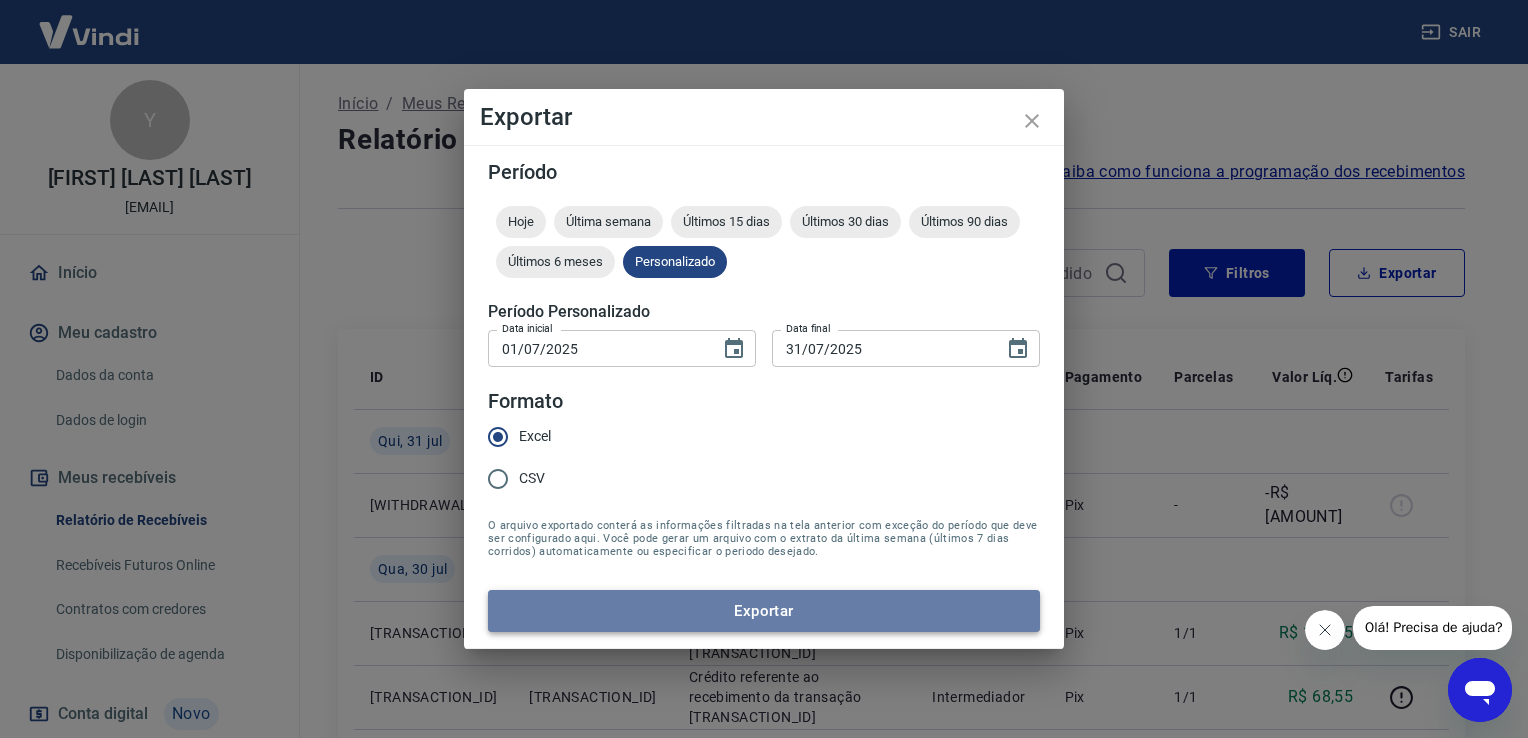 click on "Exportar" at bounding box center [764, 611] 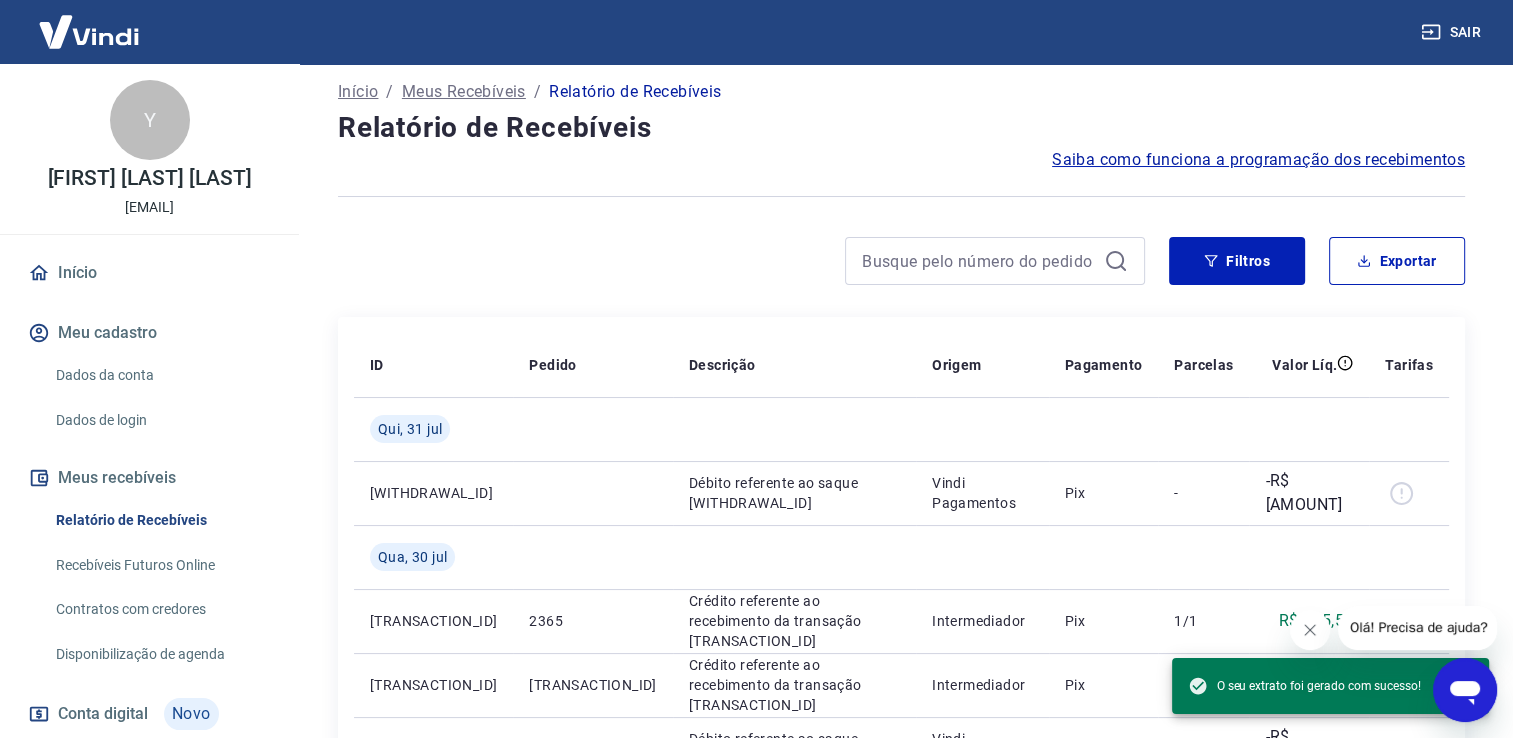 scroll, scrollTop: 0, scrollLeft: 0, axis: both 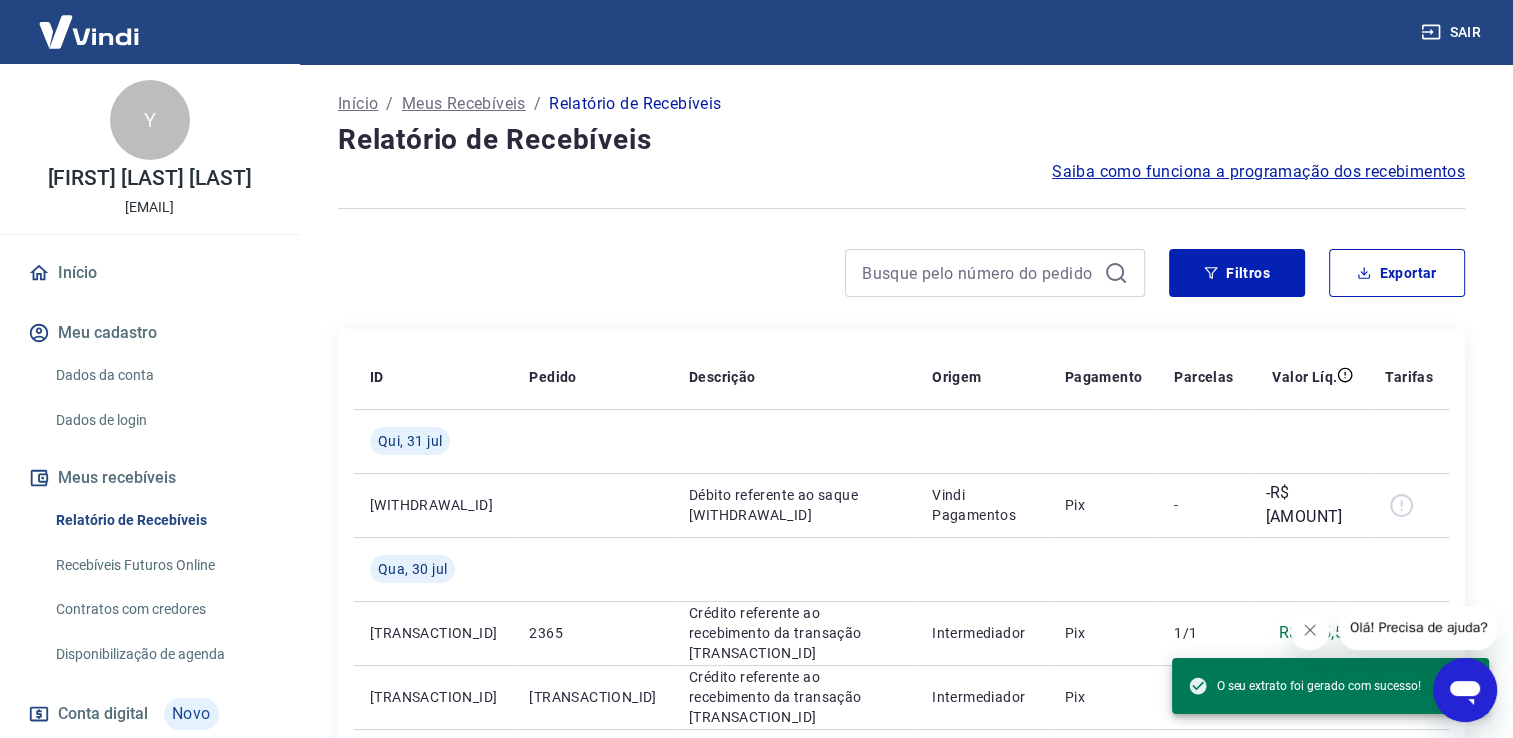 click at bounding box center [741, 273] 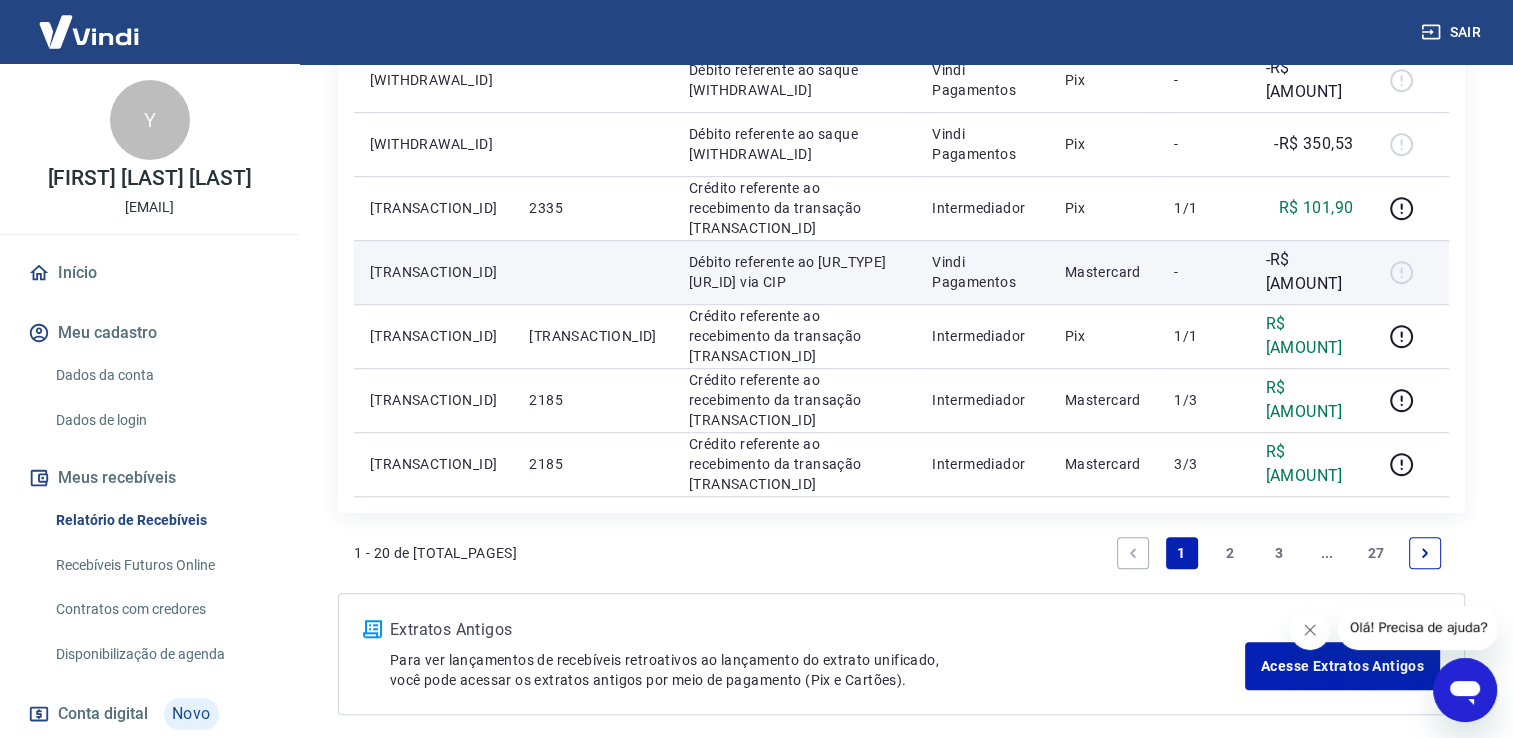 scroll, scrollTop: 1400, scrollLeft: 0, axis: vertical 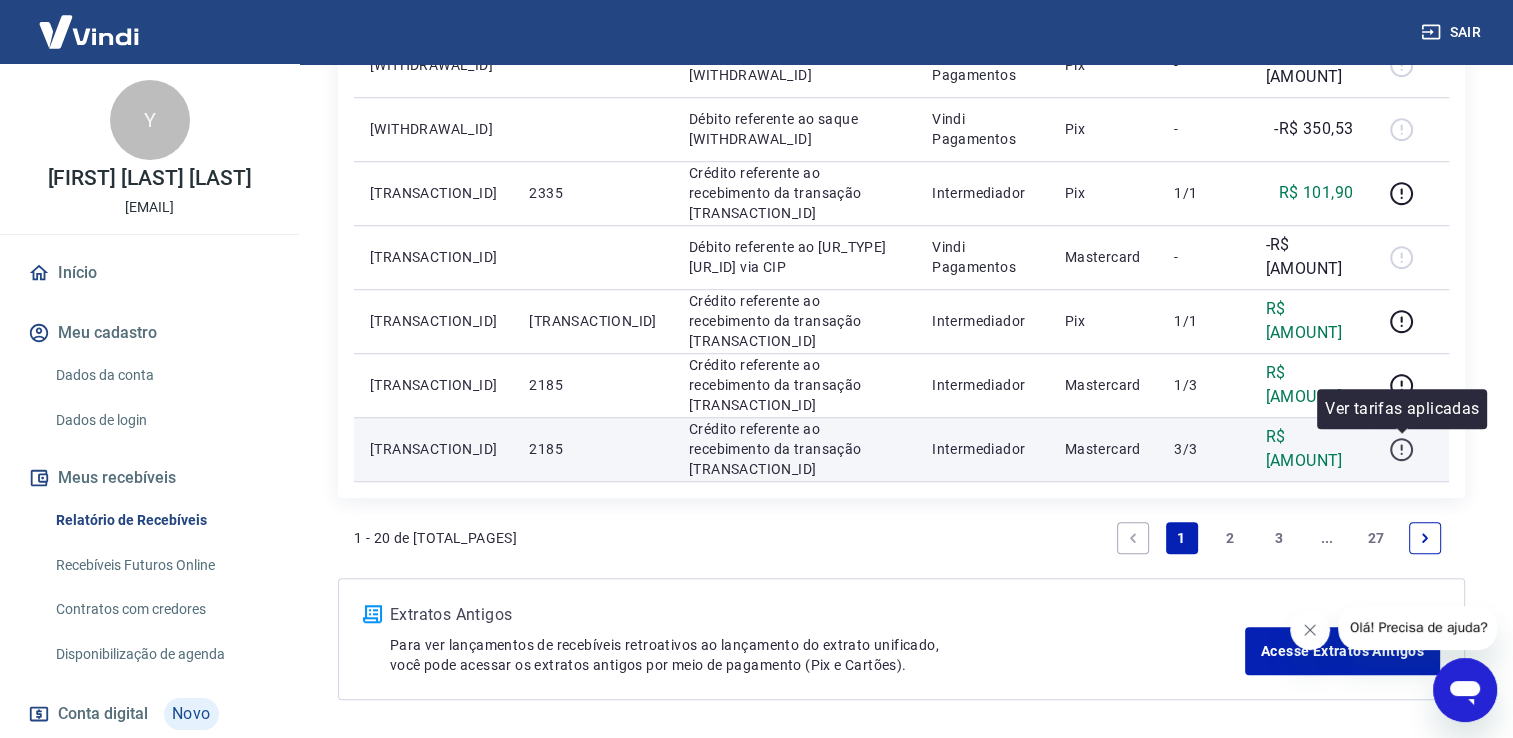 click 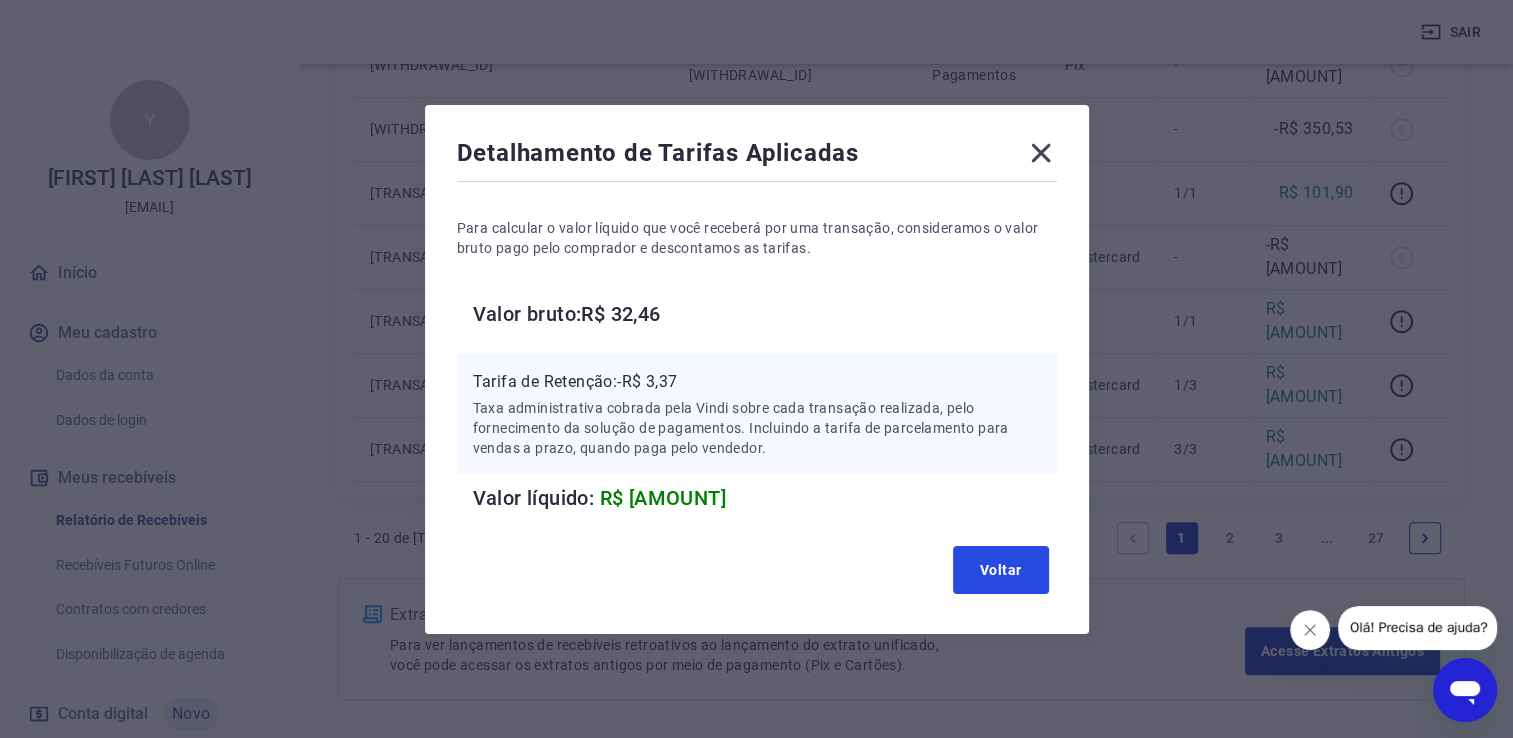 click on "Voltar" at bounding box center [1001, 570] 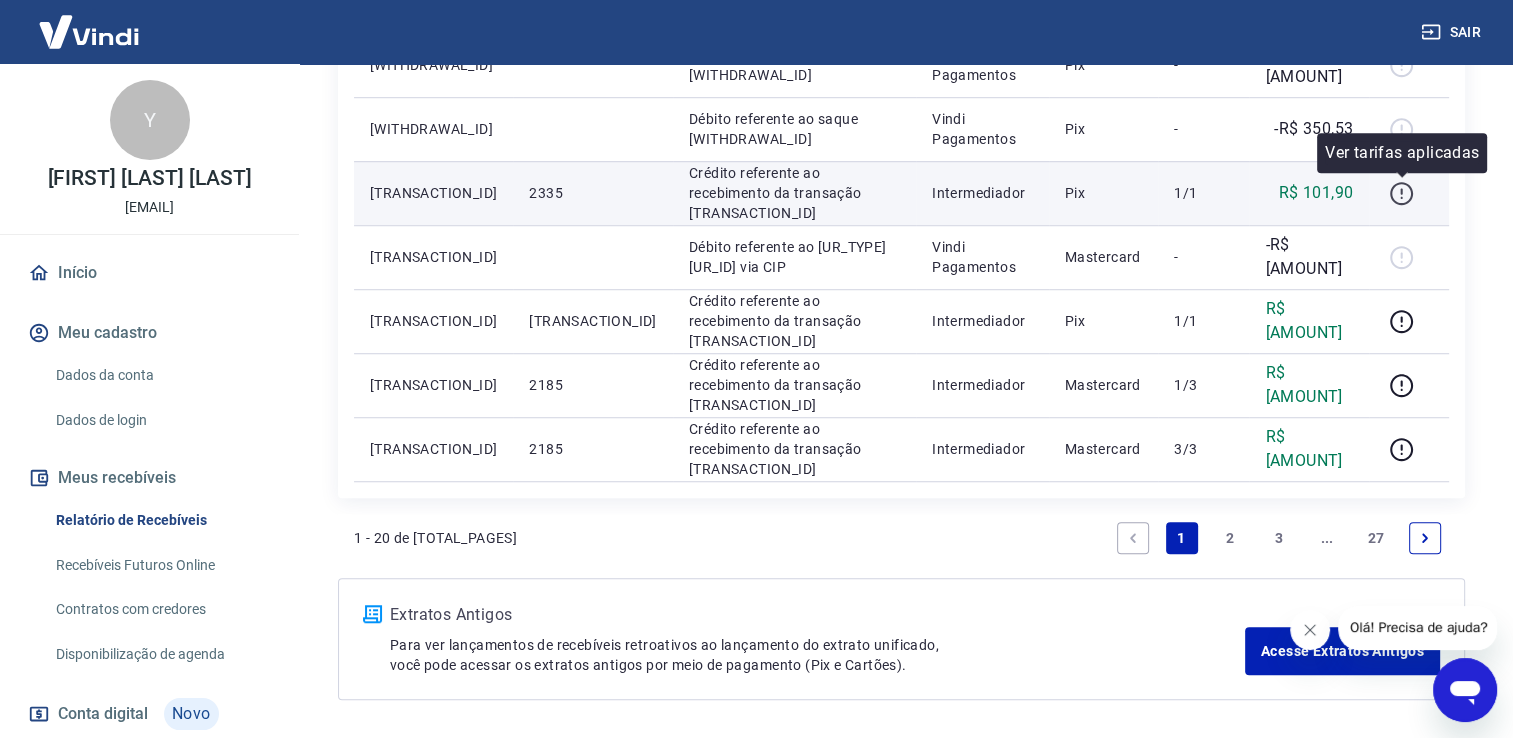 click 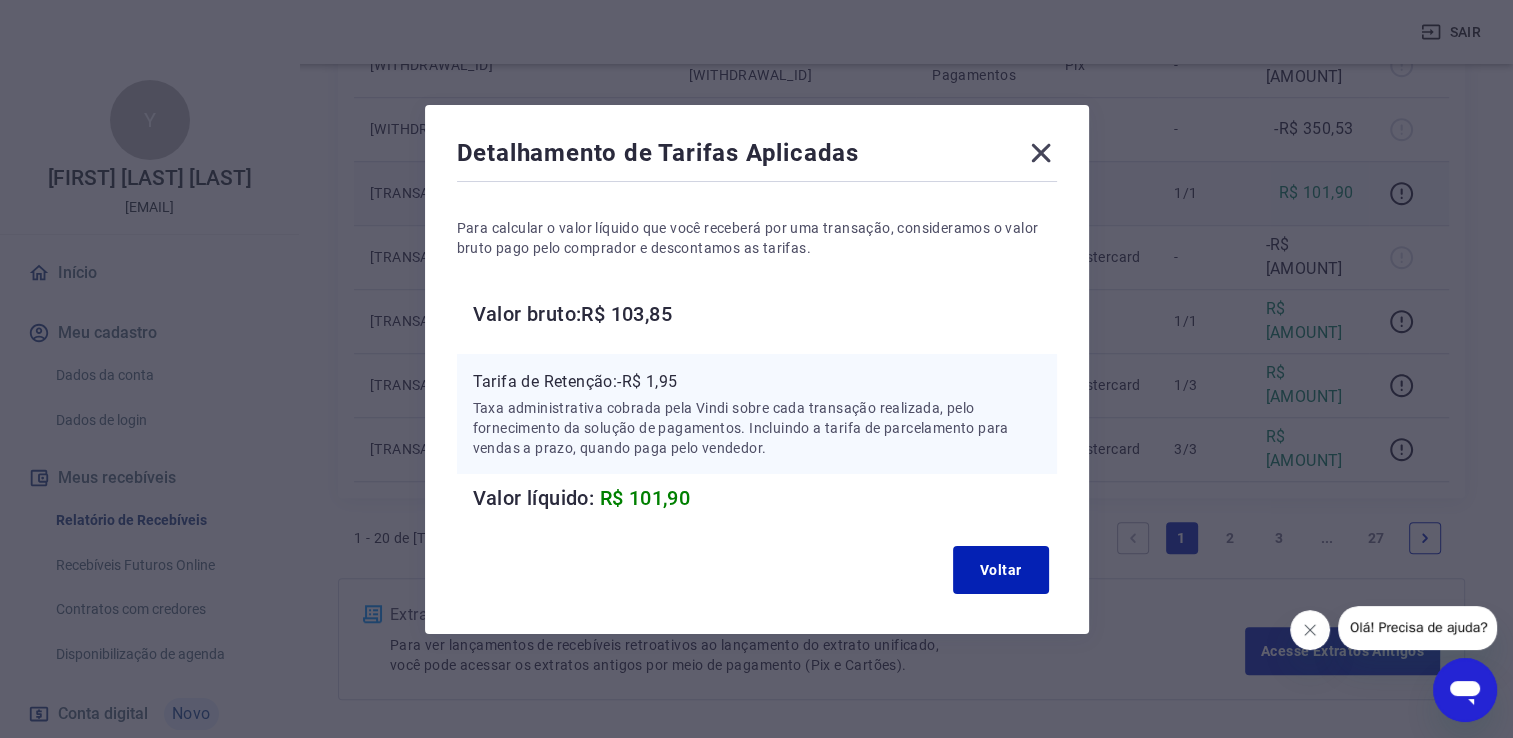 click on "Detalhamento de Tarifas Aplicadas Para calcular o valor líquido que você receberá por uma transação, consideramos o valor bruto pago pelo comprador e descontamos as tarifas. Valor bruto:  R$ [GROSS_AMOUNT] Tarifa de Retenção:  -R$ [RETENTION_FEE] Taxa administrativa cobrada pela Vindi sobre cada transação realizada, pelo fornecimento da solução de pagamentos. Incluindo a tarifa de parcelamento para vendas a prazo, quando paga pelo vendedor. Valor líquido:   R$ [NET_AMOUNT] Voltar" at bounding box center (756, 369) 